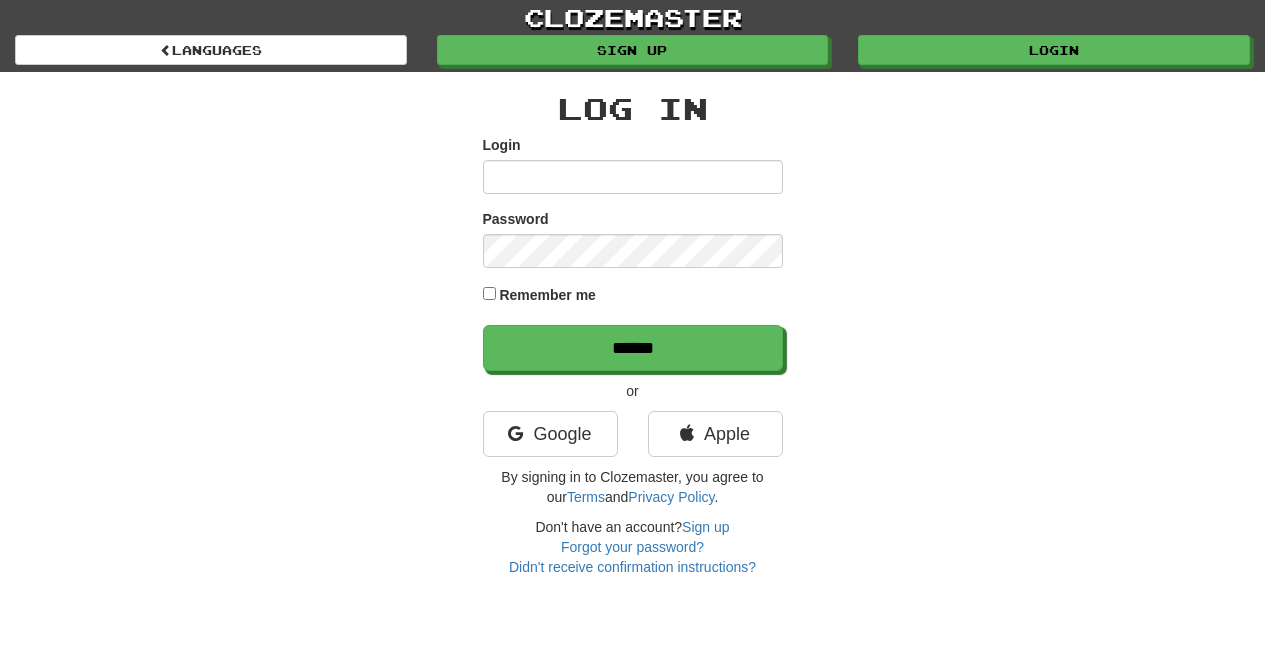 scroll, scrollTop: 0, scrollLeft: 0, axis: both 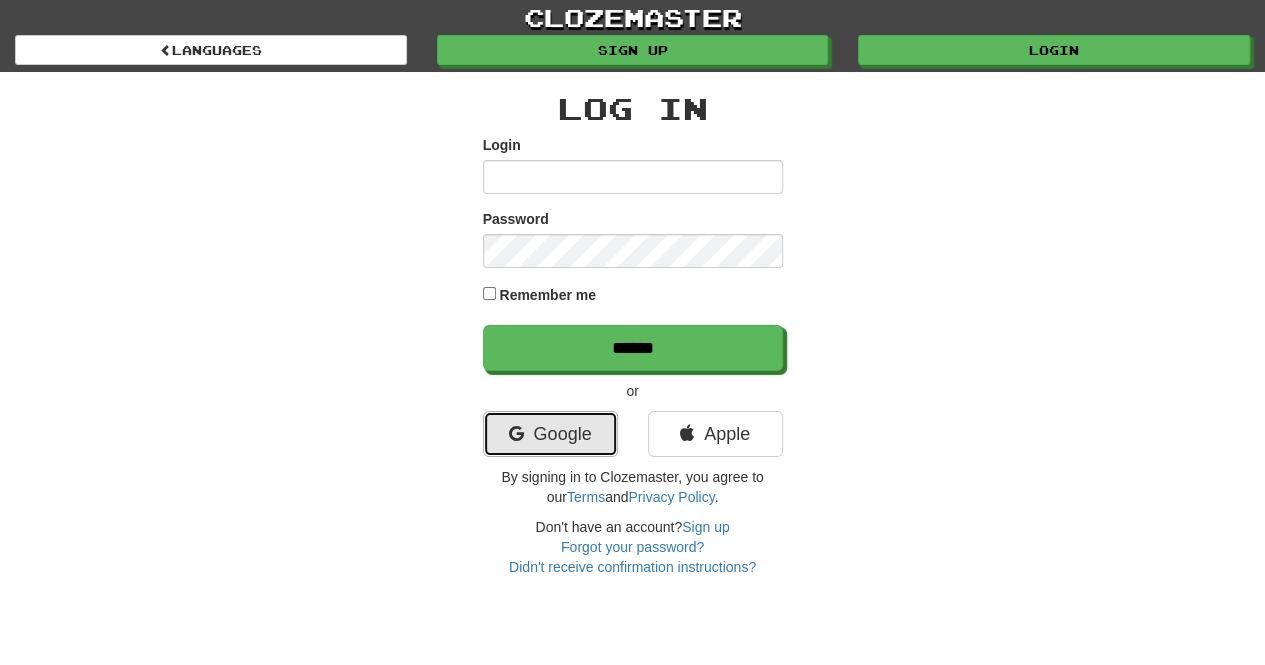 click on "Google" at bounding box center [550, 434] 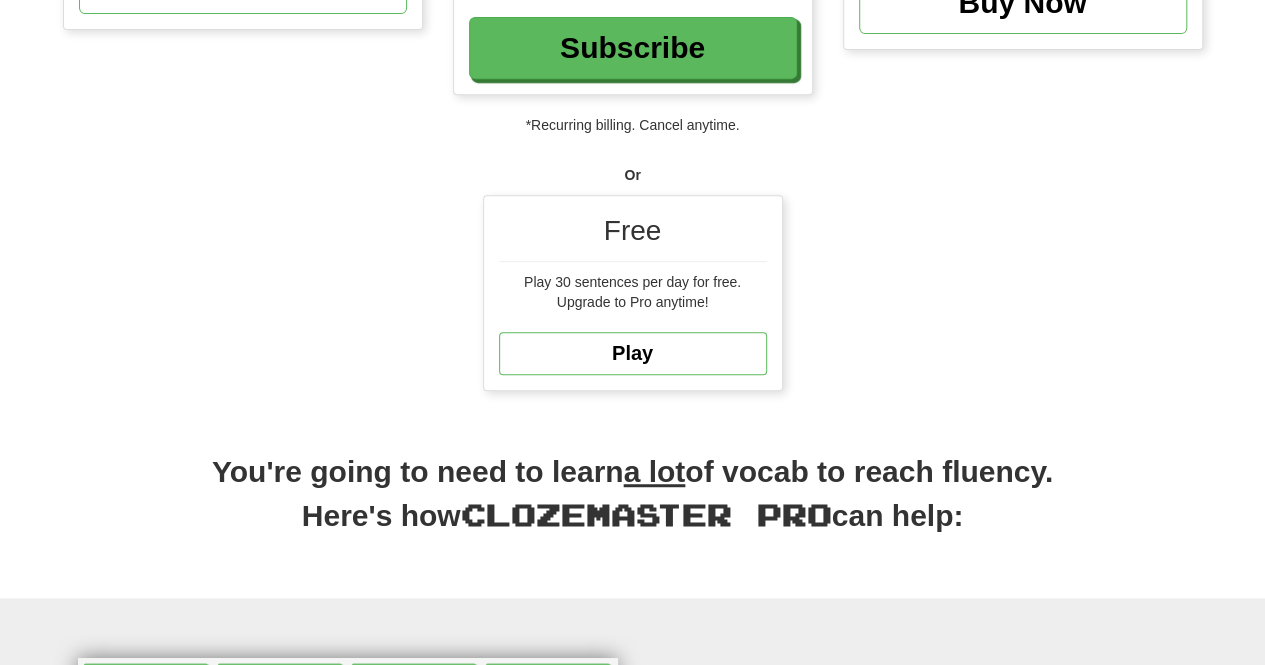 scroll, scrollTop: 420, scrollLeft: 0, axis: vertical 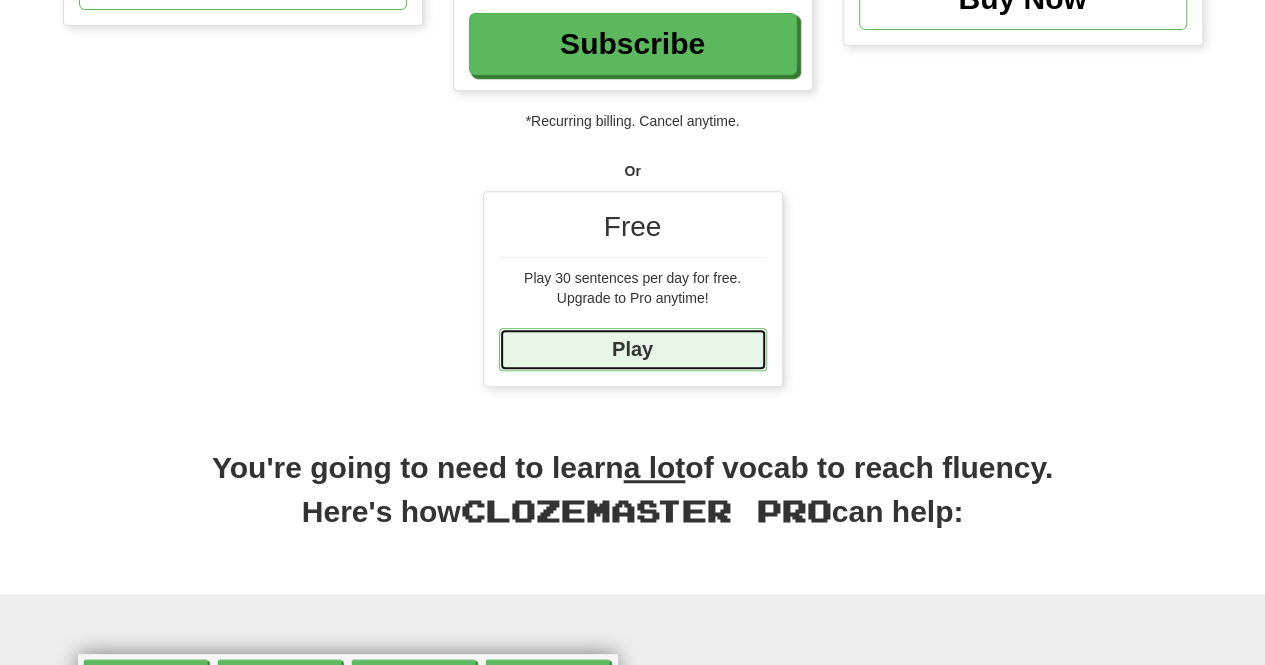 click on "Play" at bounding box center [633, 349] 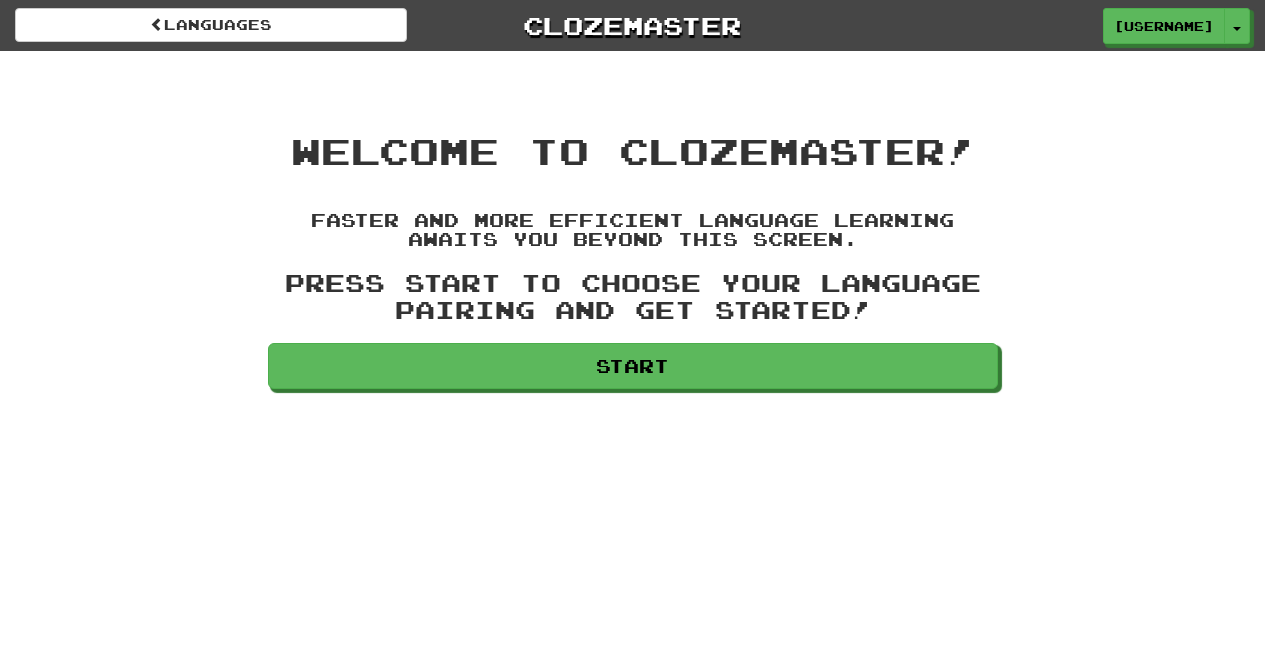 scroll, scrollTop: 0, scrollLeft: 0, axis: both 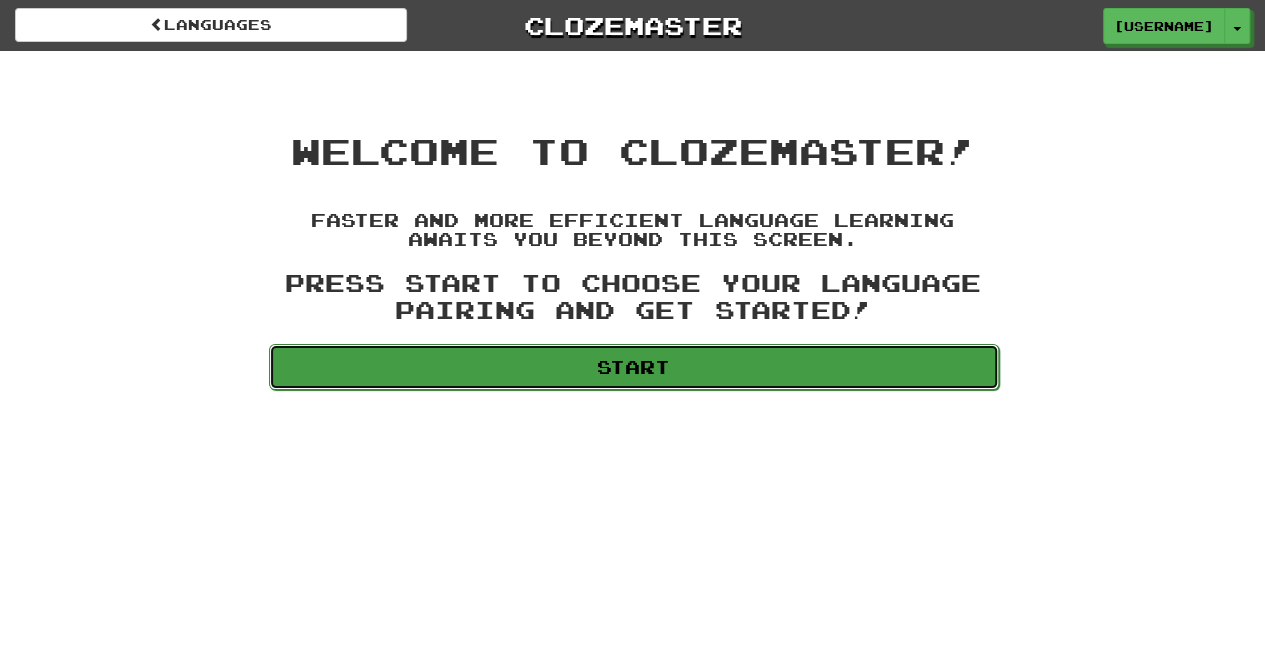 click on "Start" at bounding box center (634, 367) 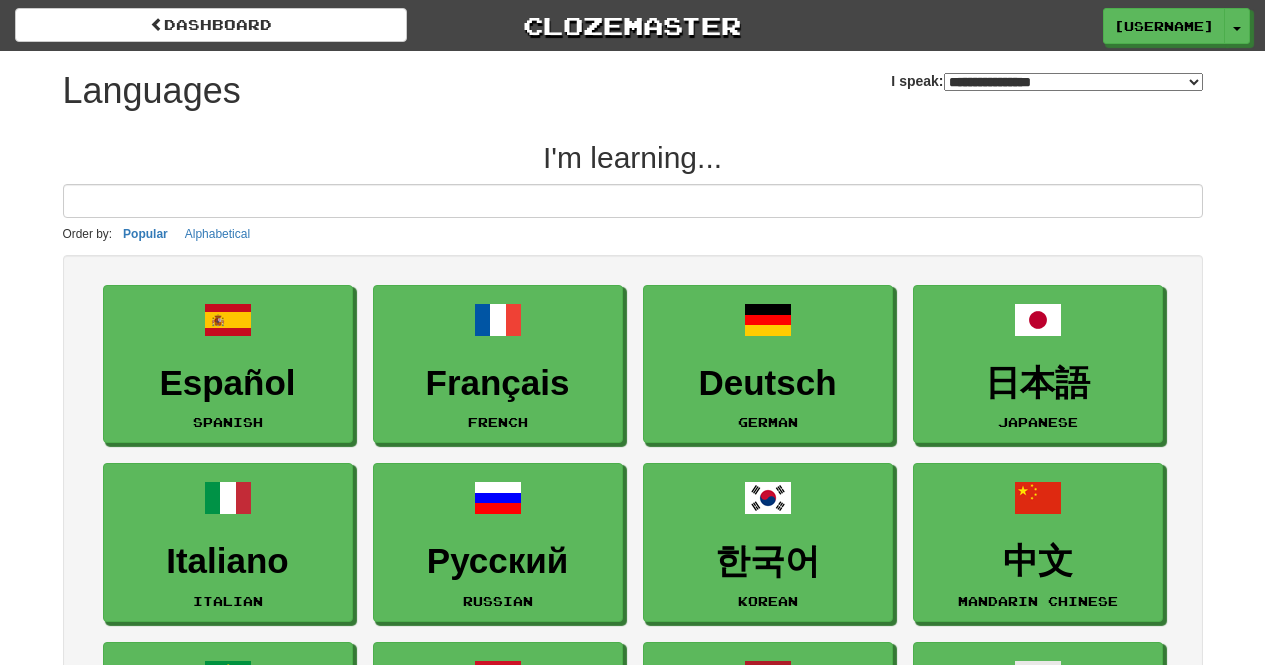 select on "*******" 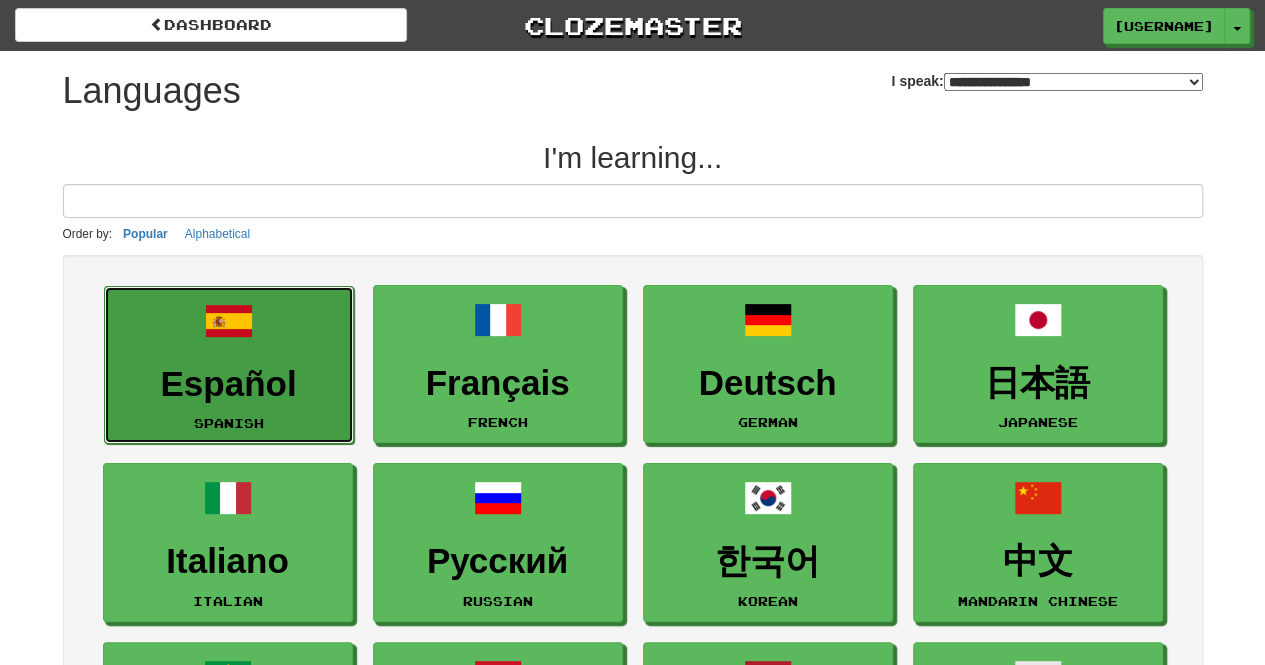 click on "Español" at bounding box center [229, 384] 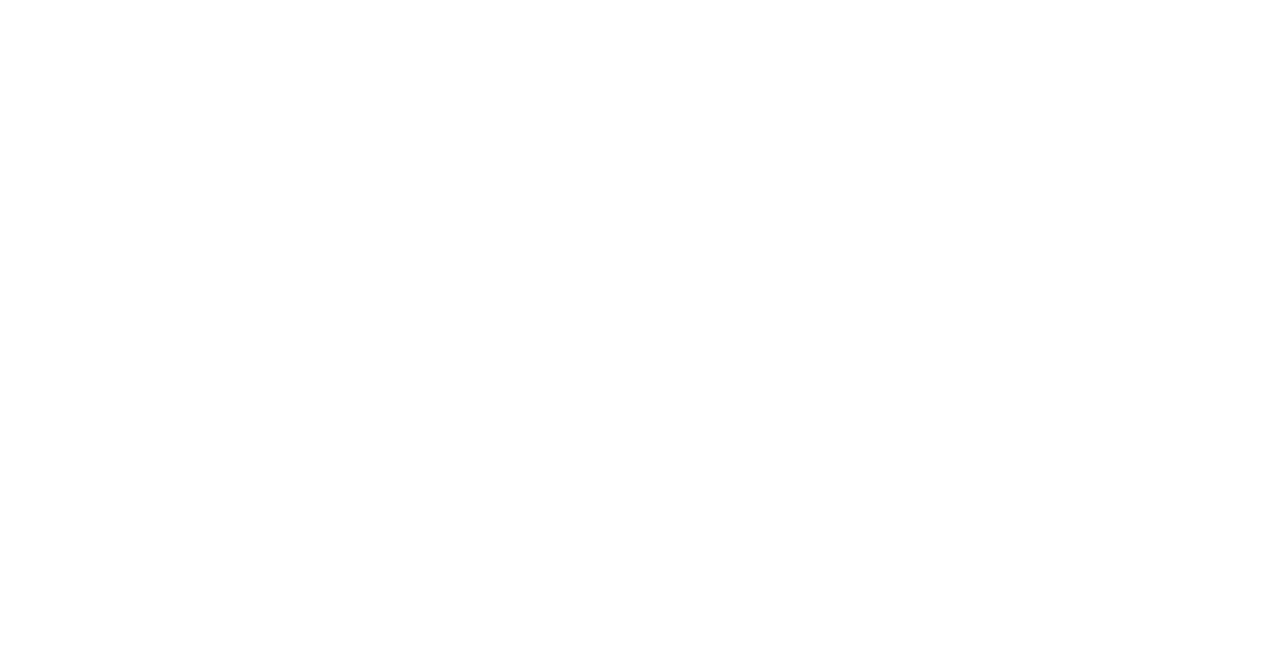 scroll, scrollTop: 0, scrollLeft: 0, axis: both 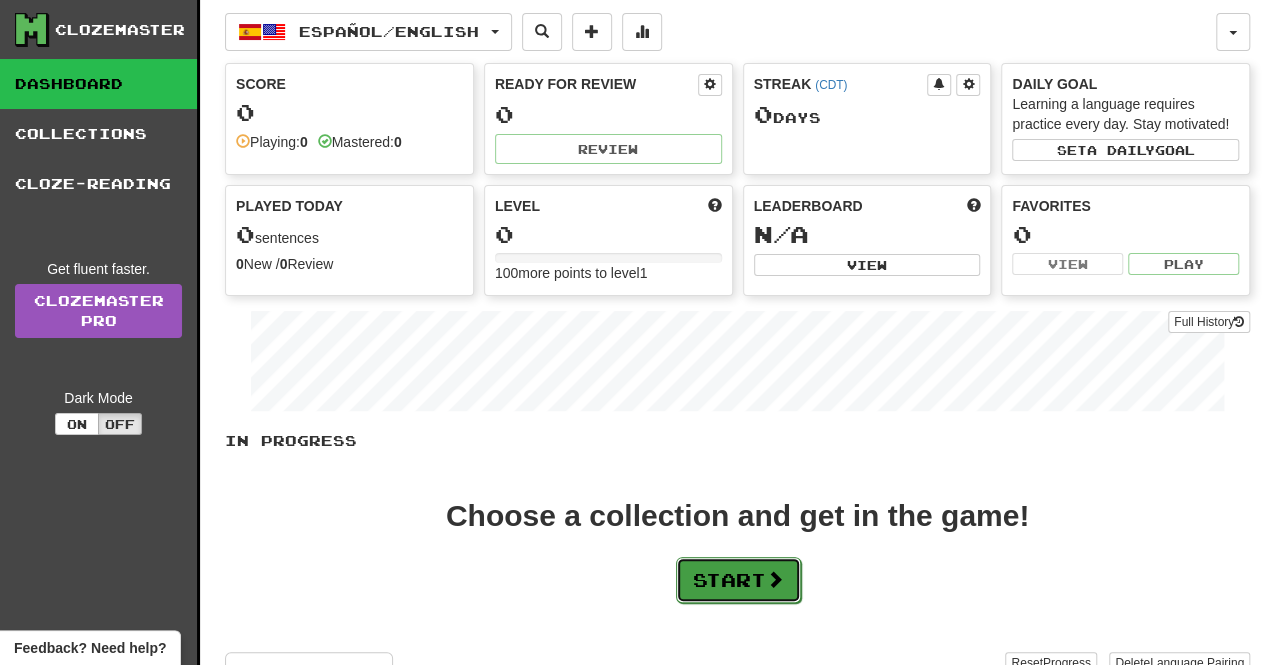 click on "Start" at bounding box center [738, 580] 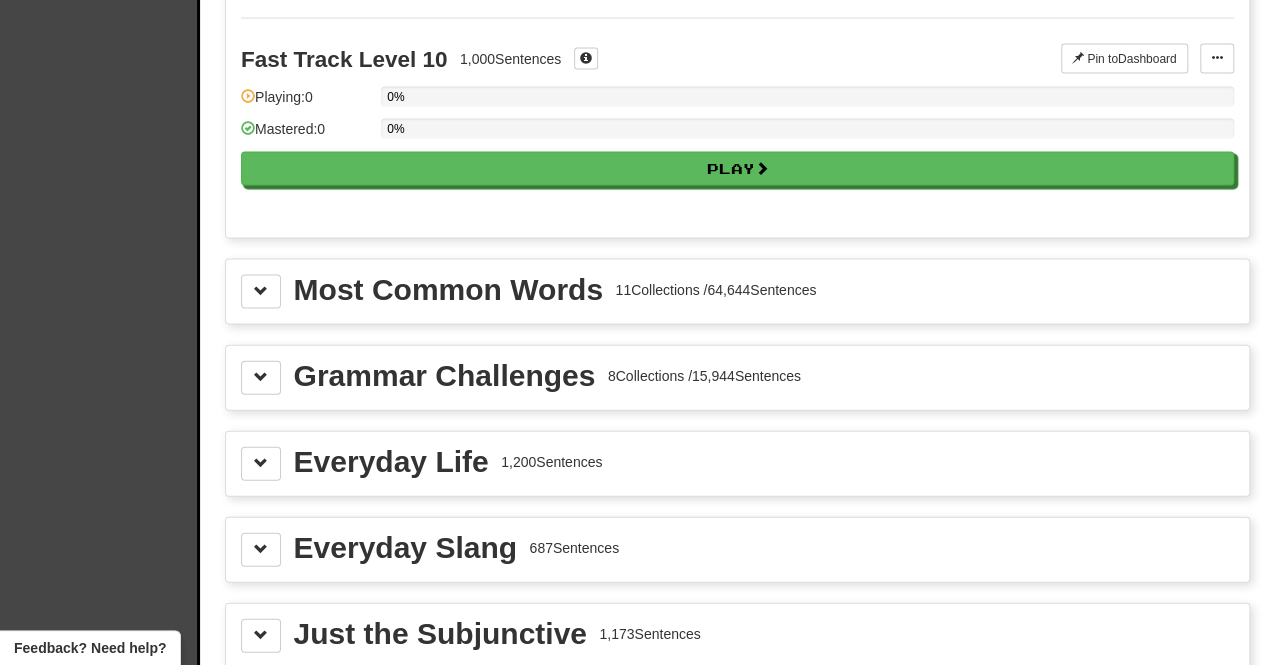scroll, scrollTop: 2010, scrollLeft: 0, axis: vertical 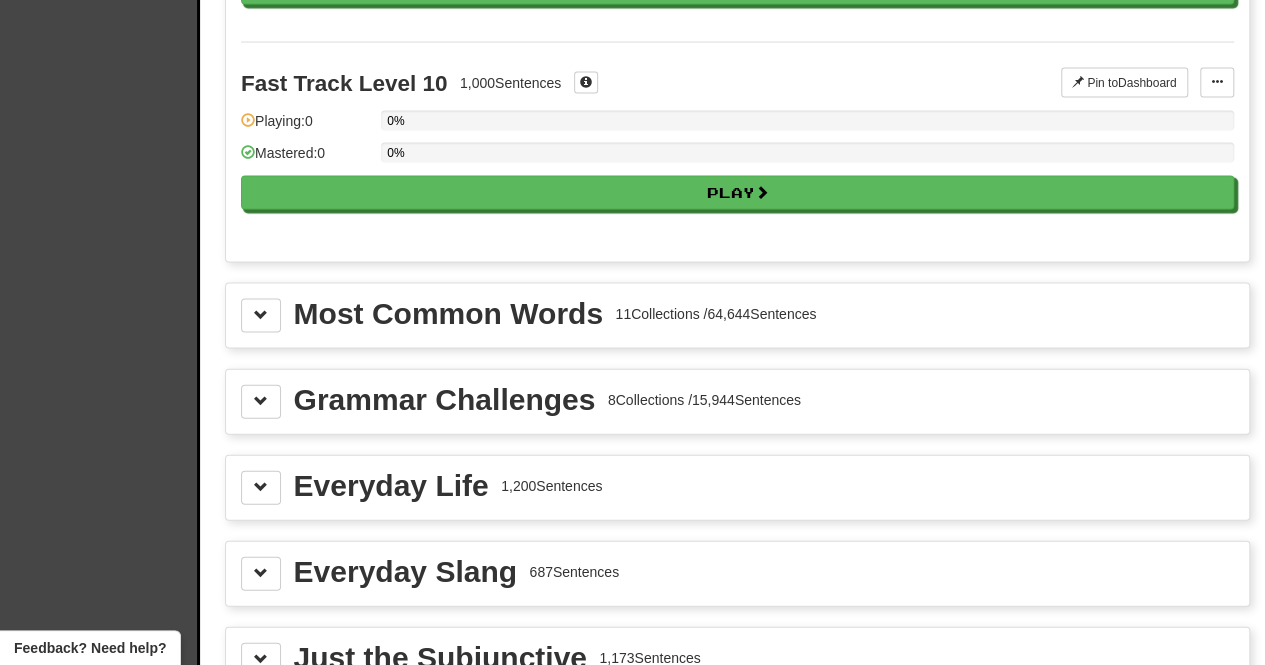 click on "Most Common Words" at bounding box center (448, 314) 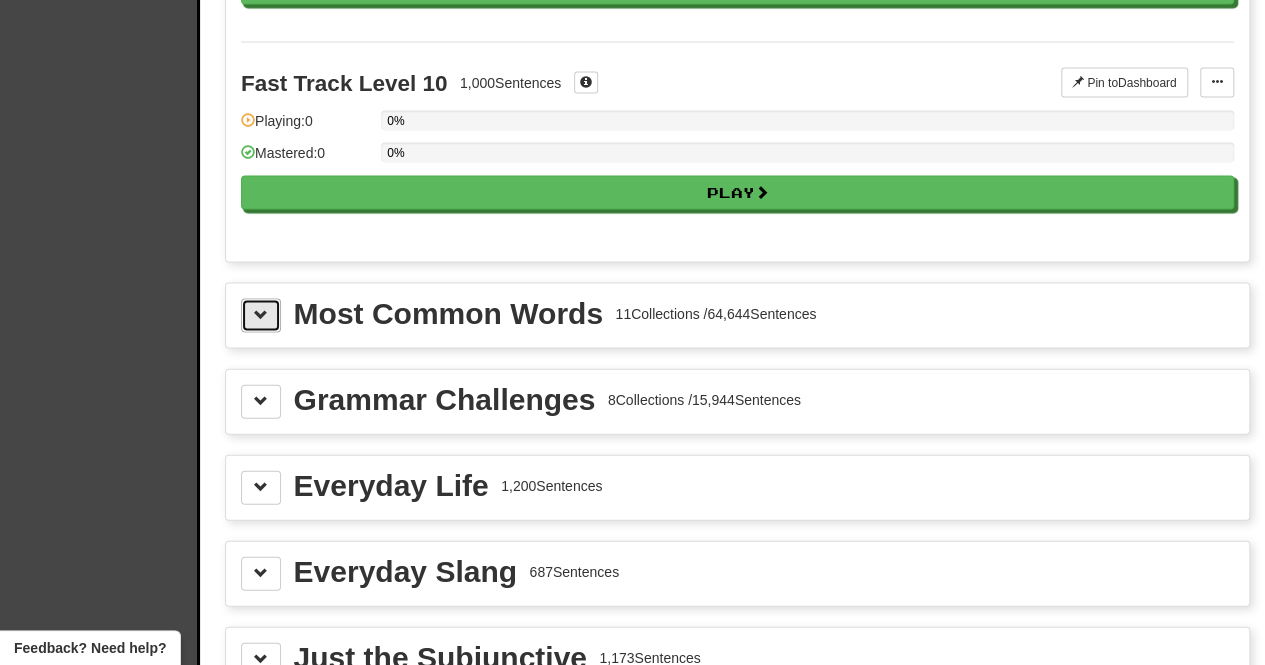 click at bounding box center [261, 316] 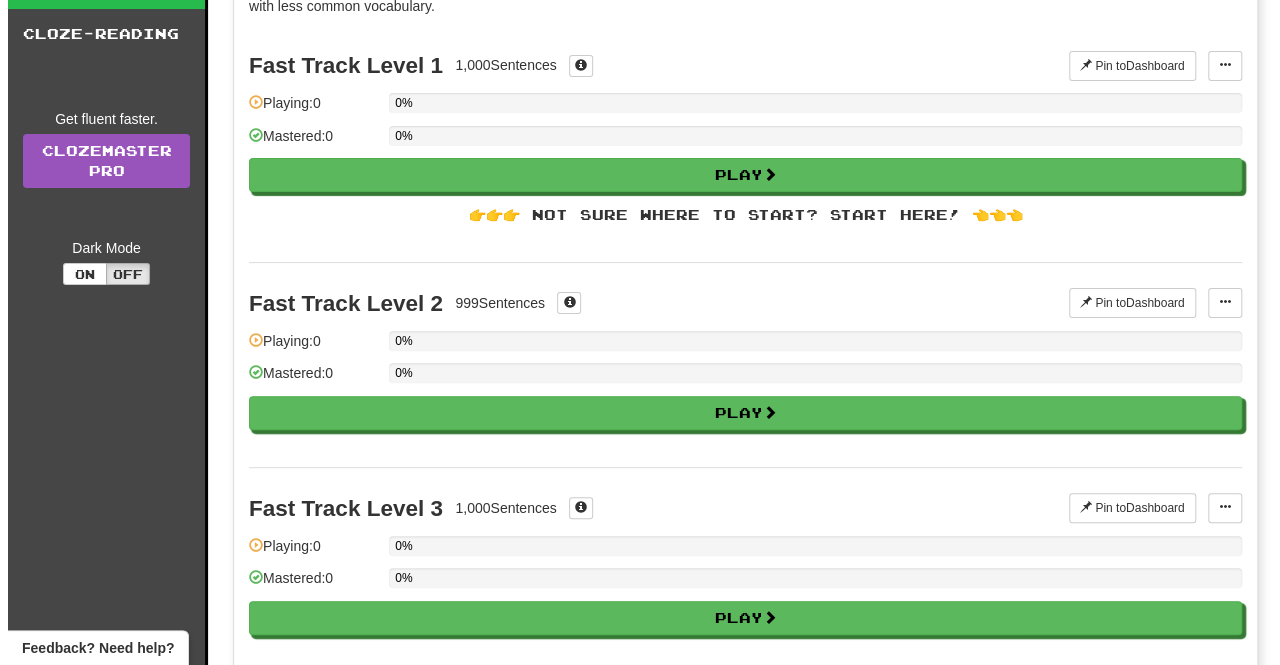 scroll, scrollTop: 152, scrollLeft: 0, axis: vertical 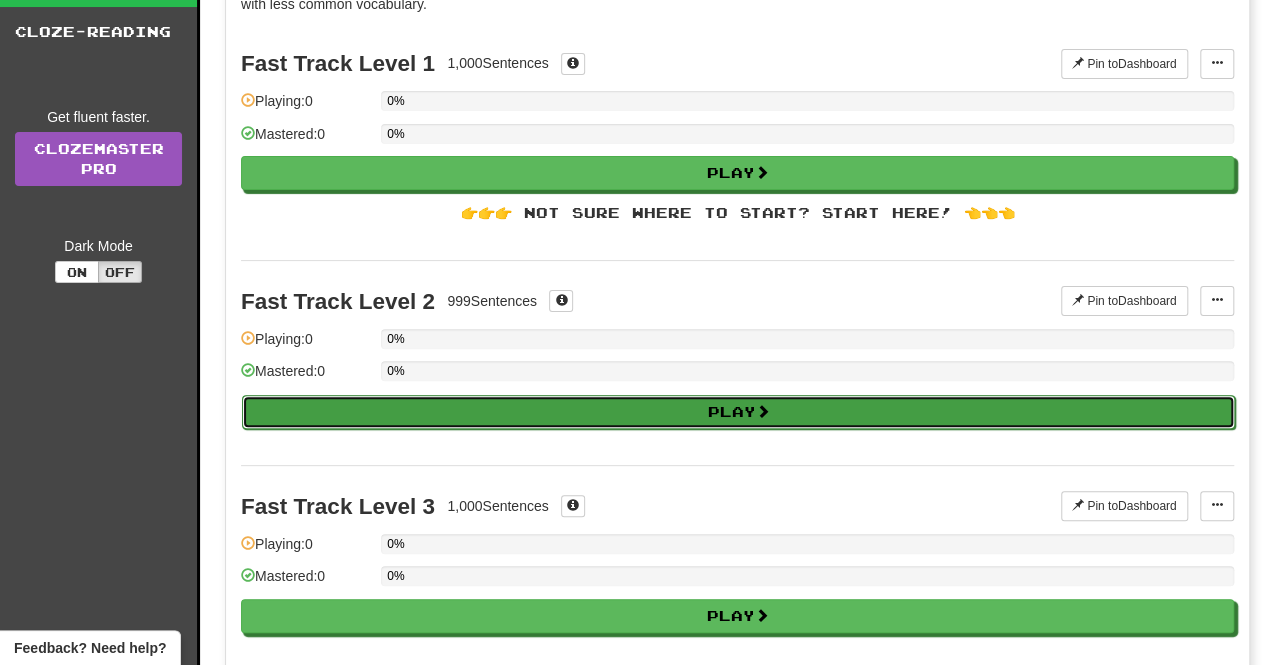 click on "Play" at bounding box center [738, 412] 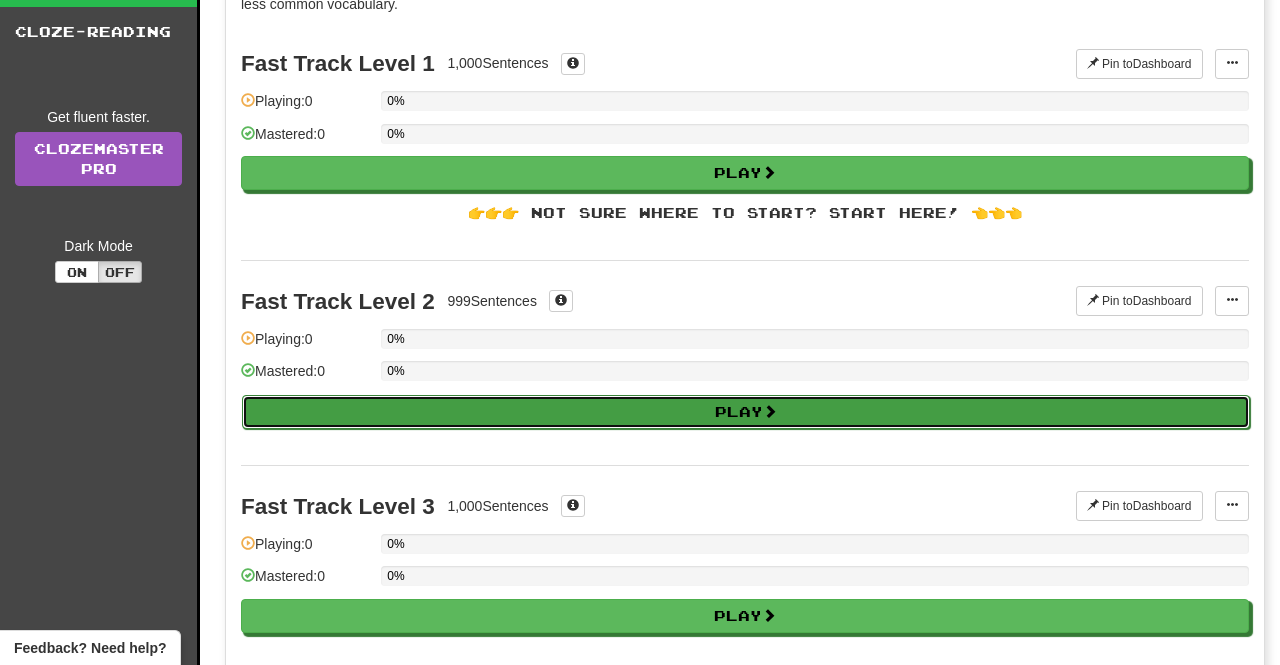 select on "**" 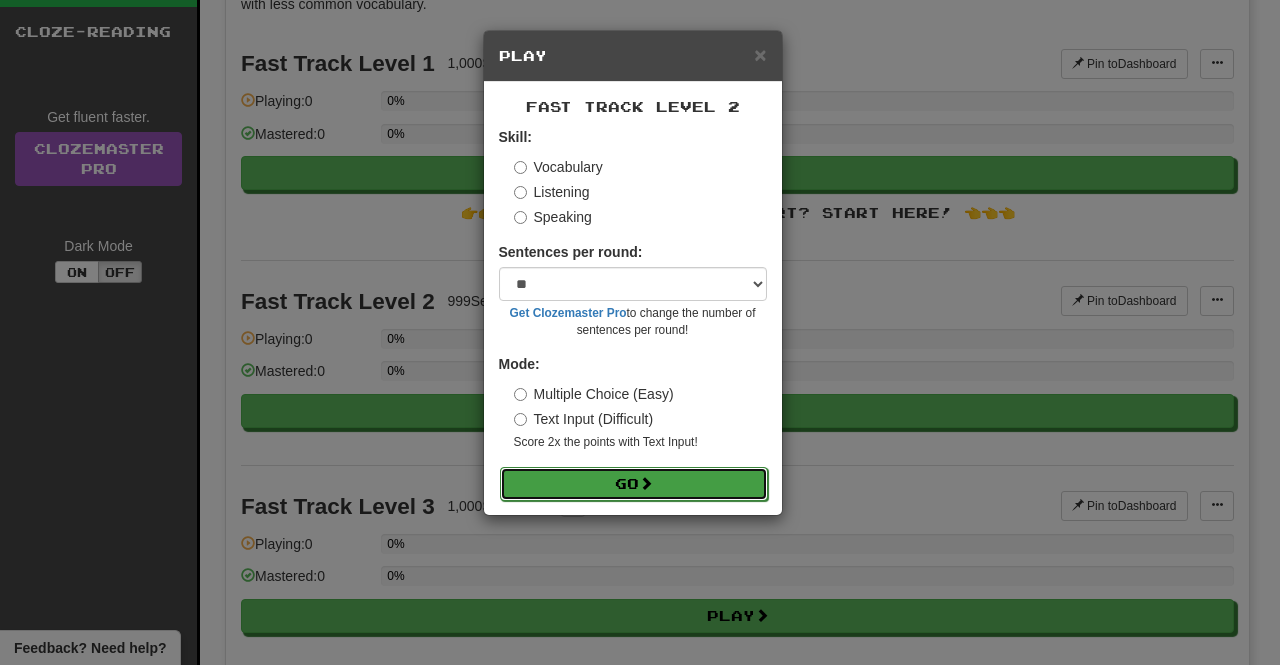 click on "Go" at bounding box center [634, 484] 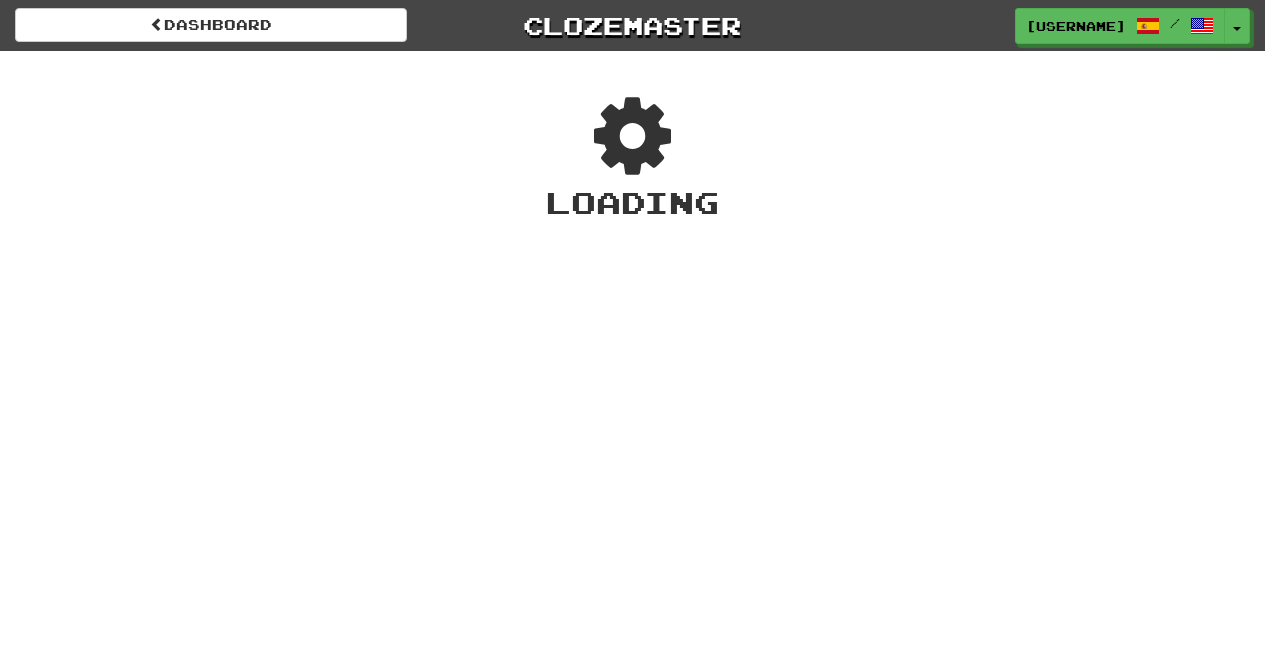 scroll, scrollTop: 0, scrollLeft: 0, axis: both 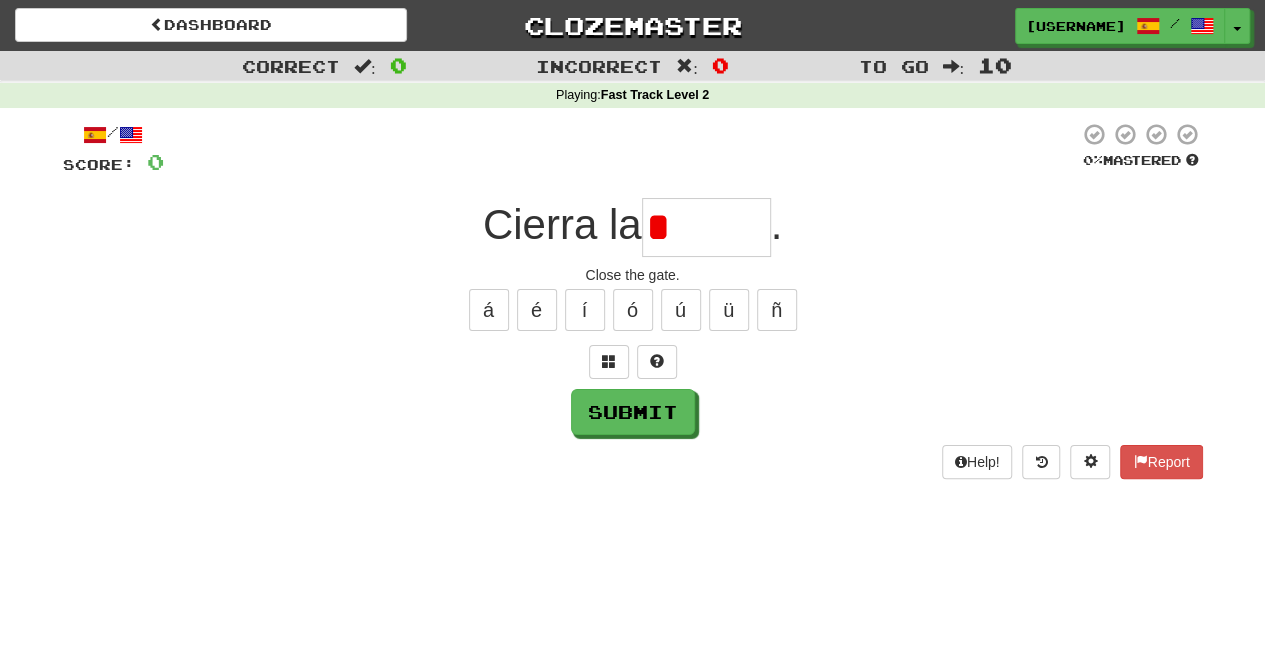 type on "******" 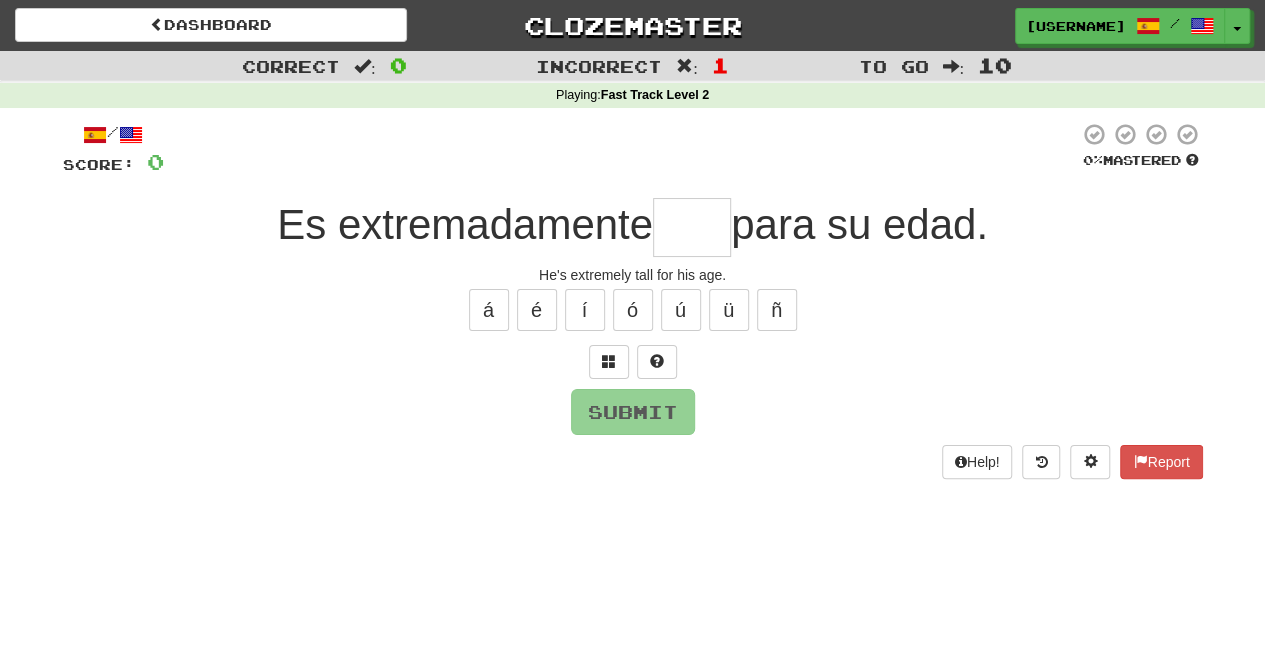 click on "He's extremely tall for his age." at bounding box center (633, 275) 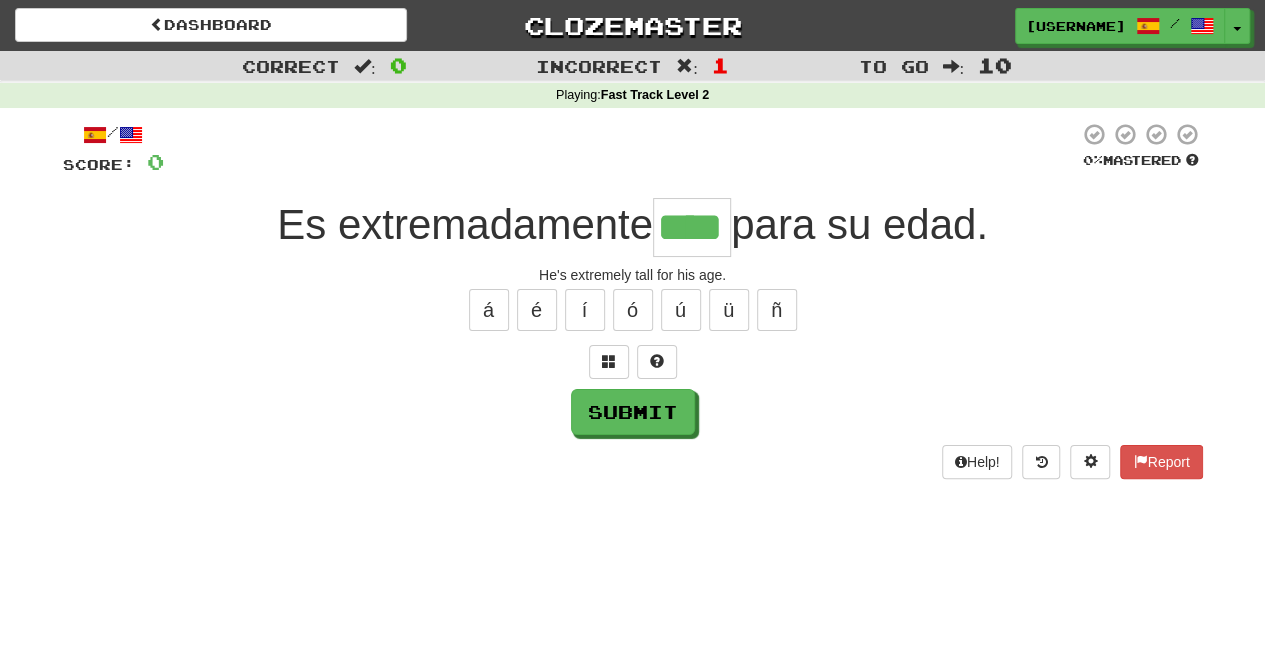 type on "****" 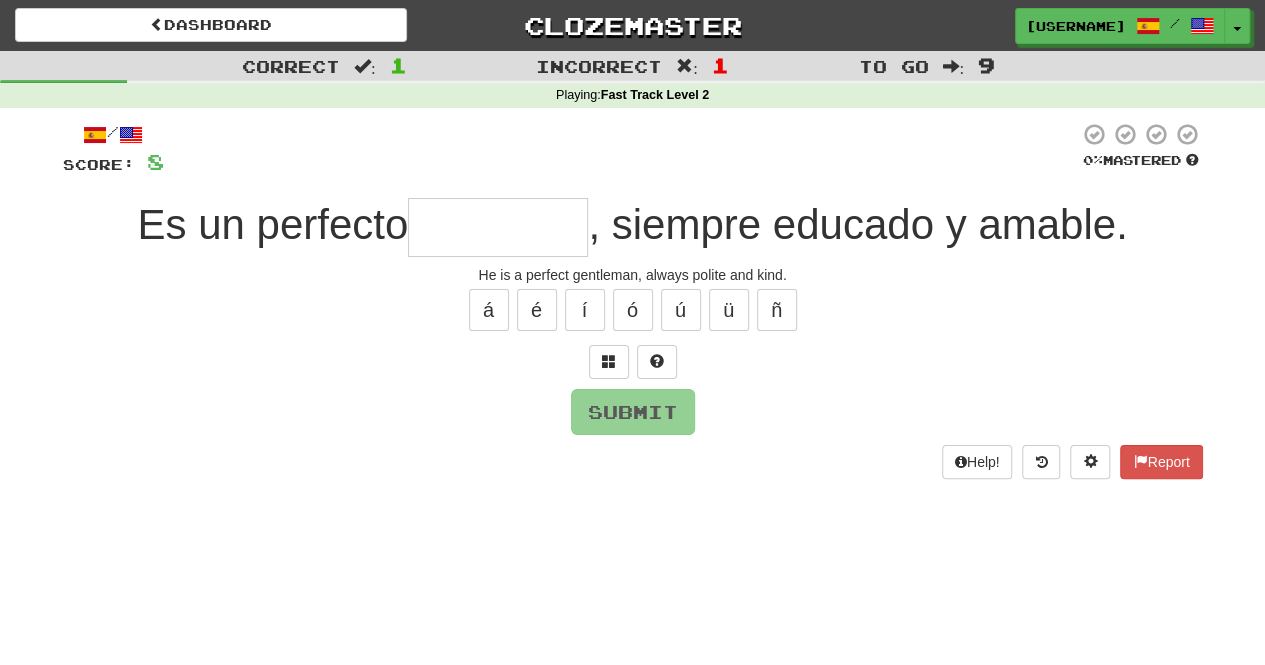 type on "*" 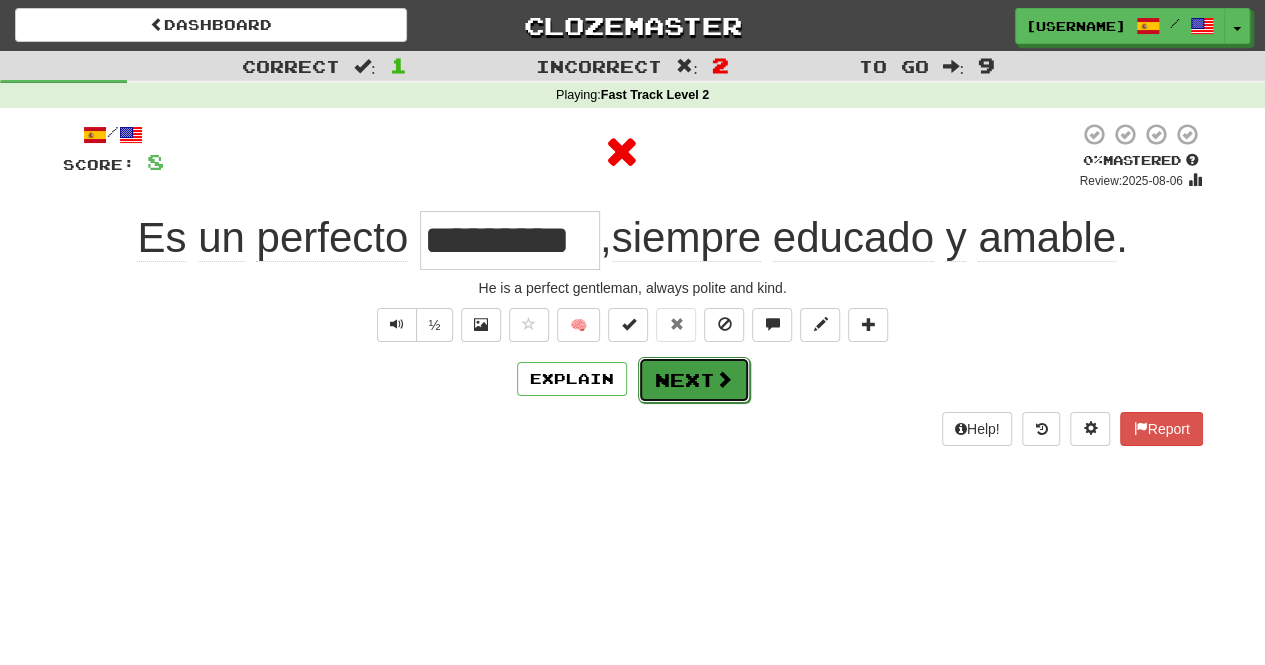 click on "Next" at bounding box center (694, 380) 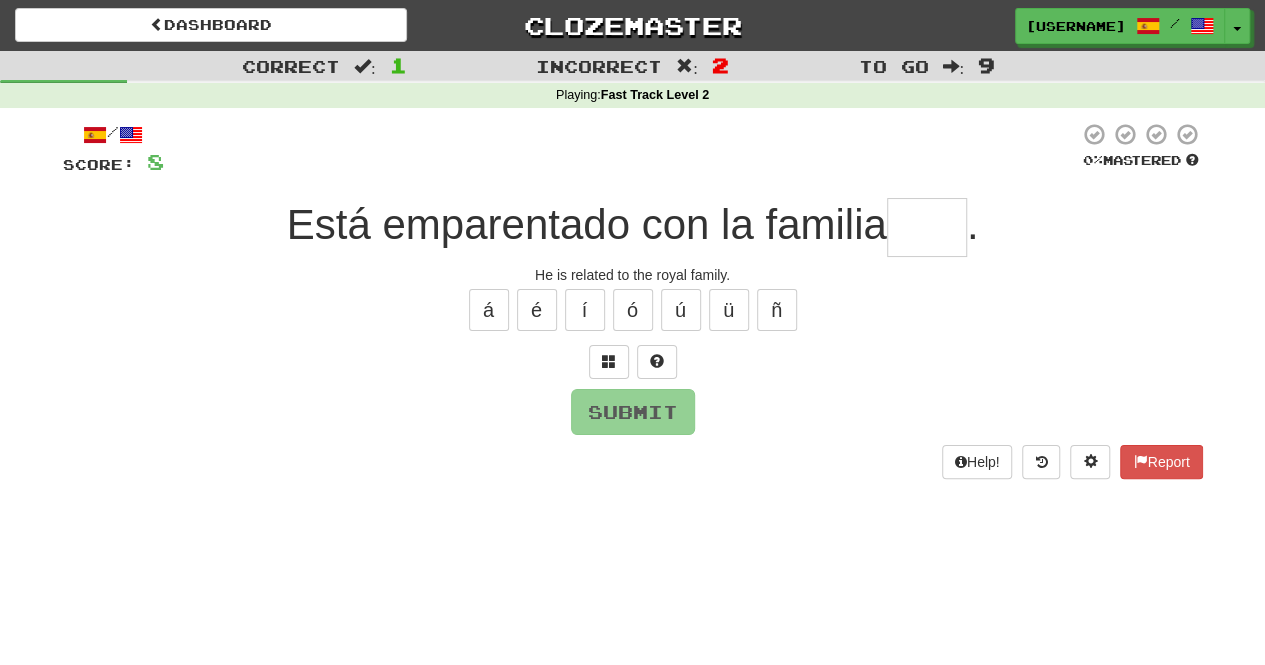 click on "Está emparentado con la familia" at bounding box center [587, 224] 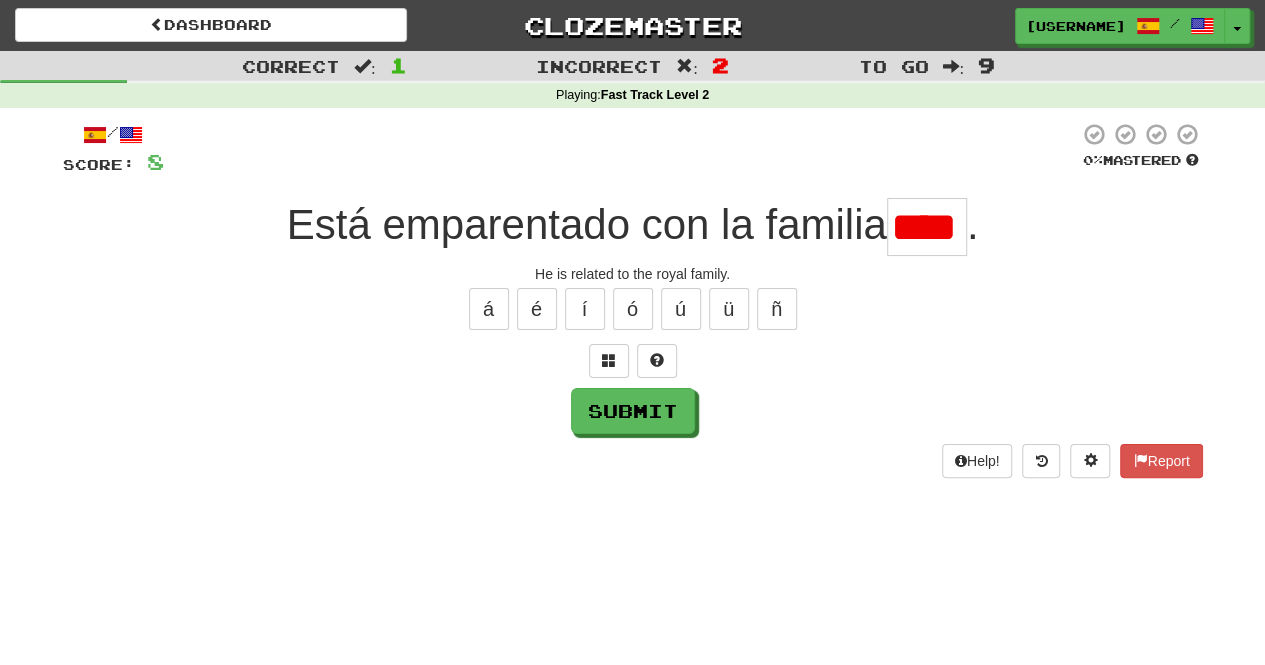 scroll, scrollTop: 0, scrollLeft: 0, axis: both 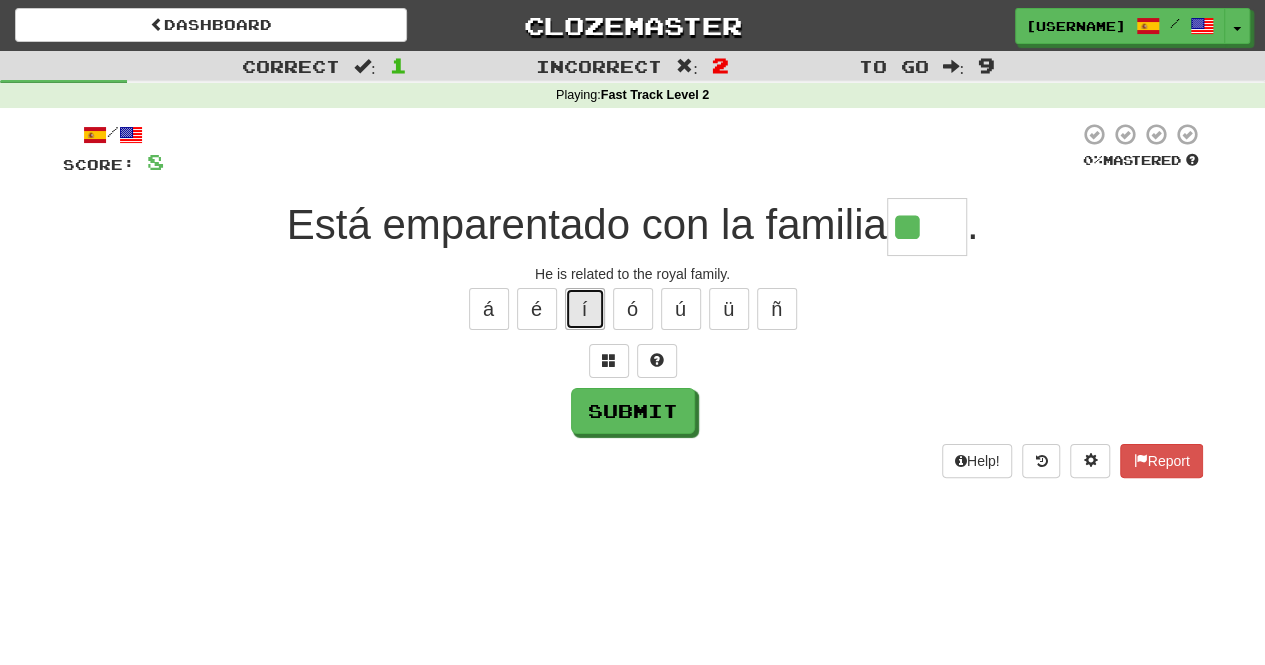click on "í" at bounding box center [585, 309] 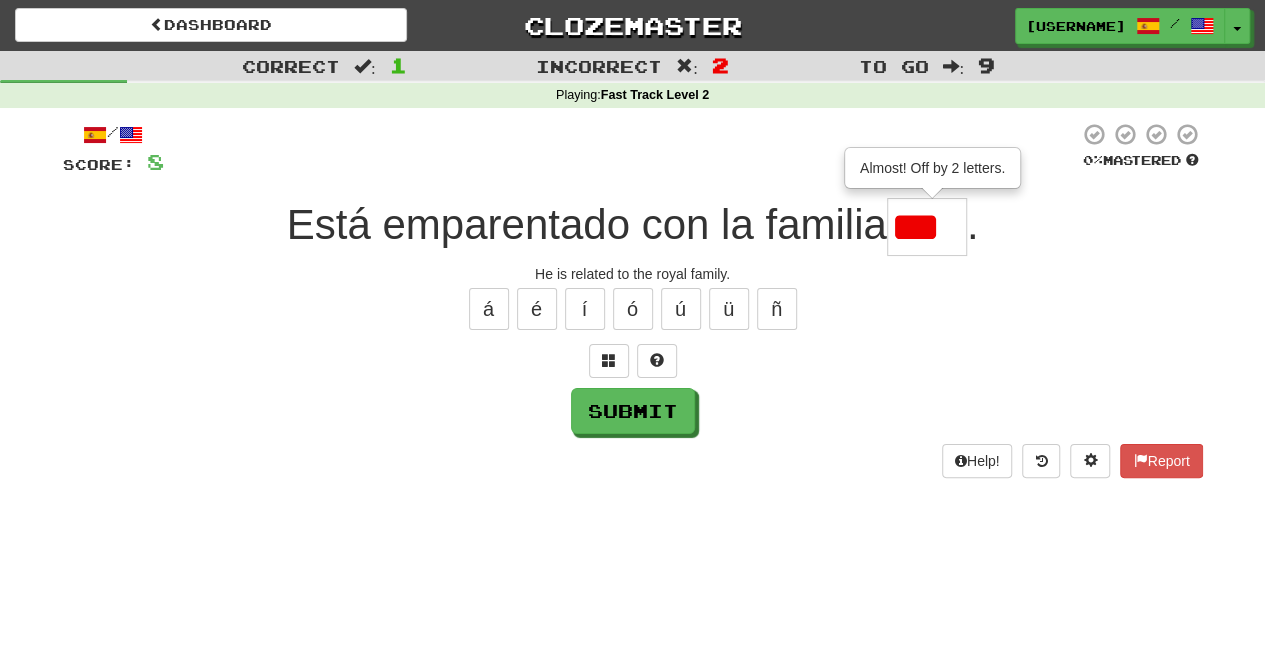 scroll, scrollTop: 0, scrollLeft: 0, axis: both 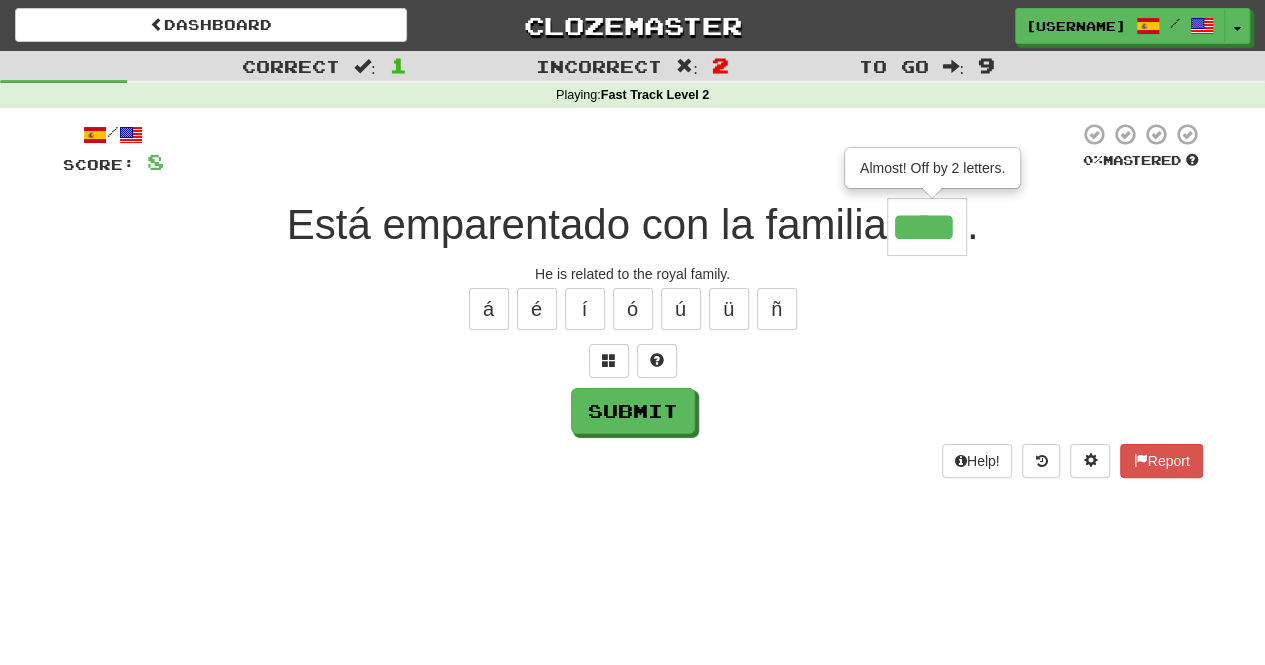 type on "****" 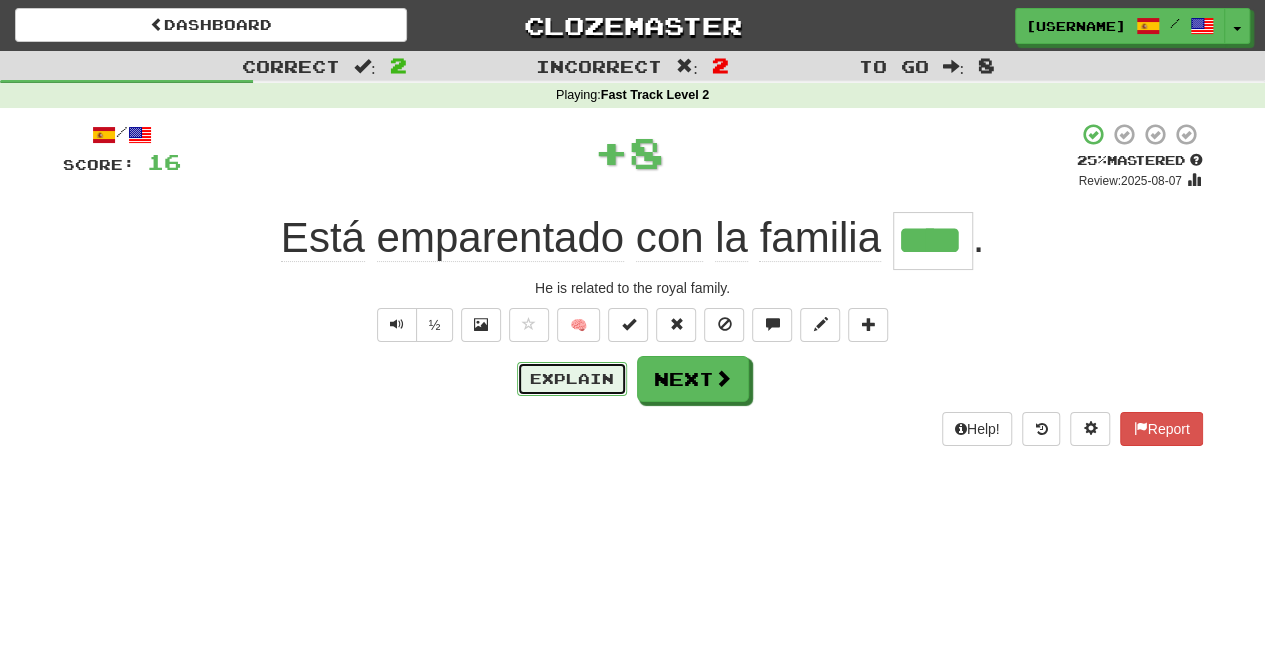 click on "Explain" at bounding box center [572, 379] 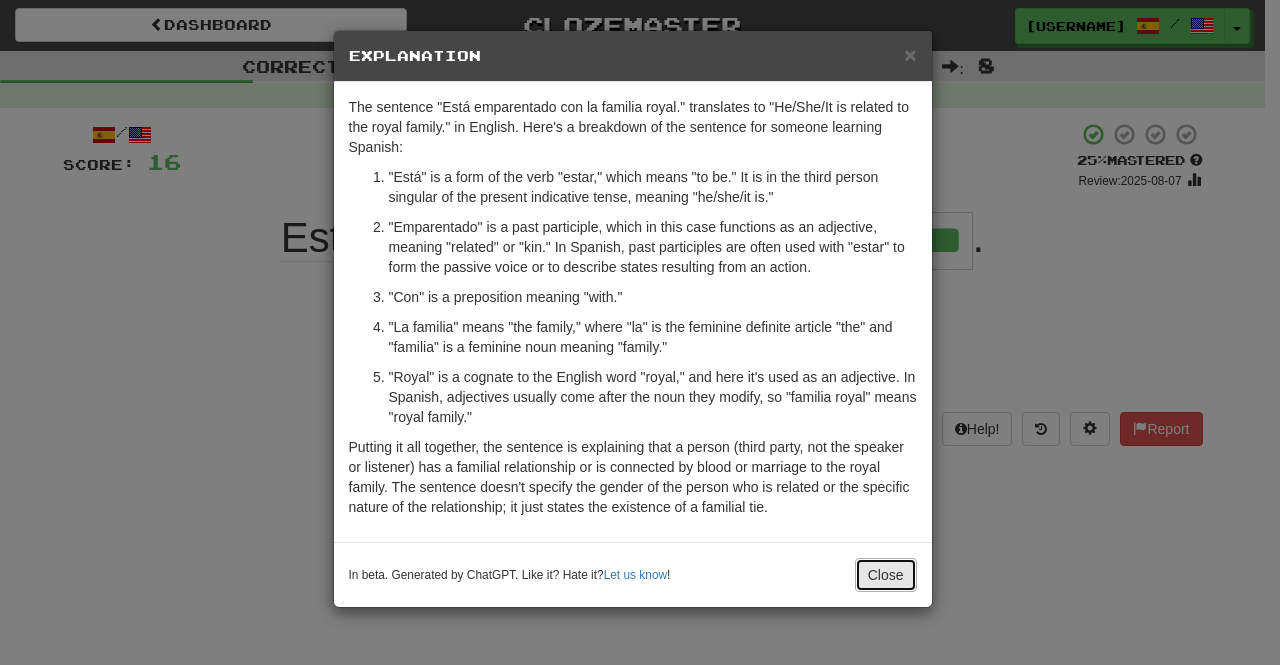 click on "Close" at bounding box center [886, 575] 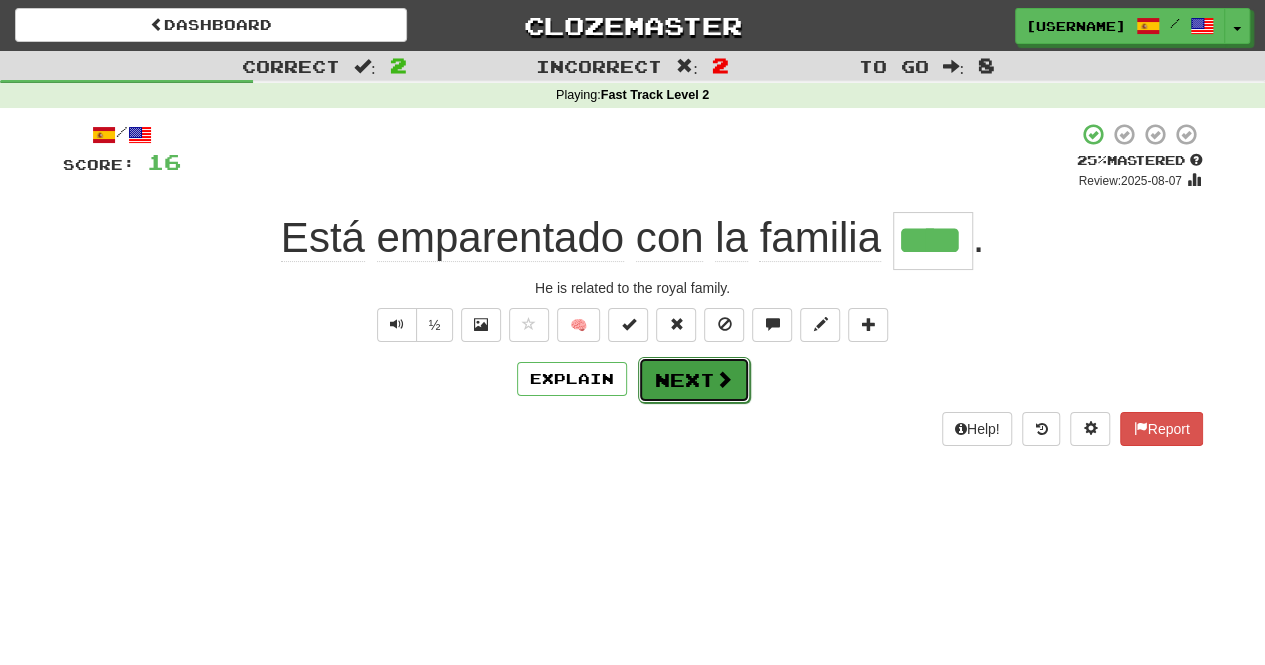 click on "Next" at bounding box center [694, 380] 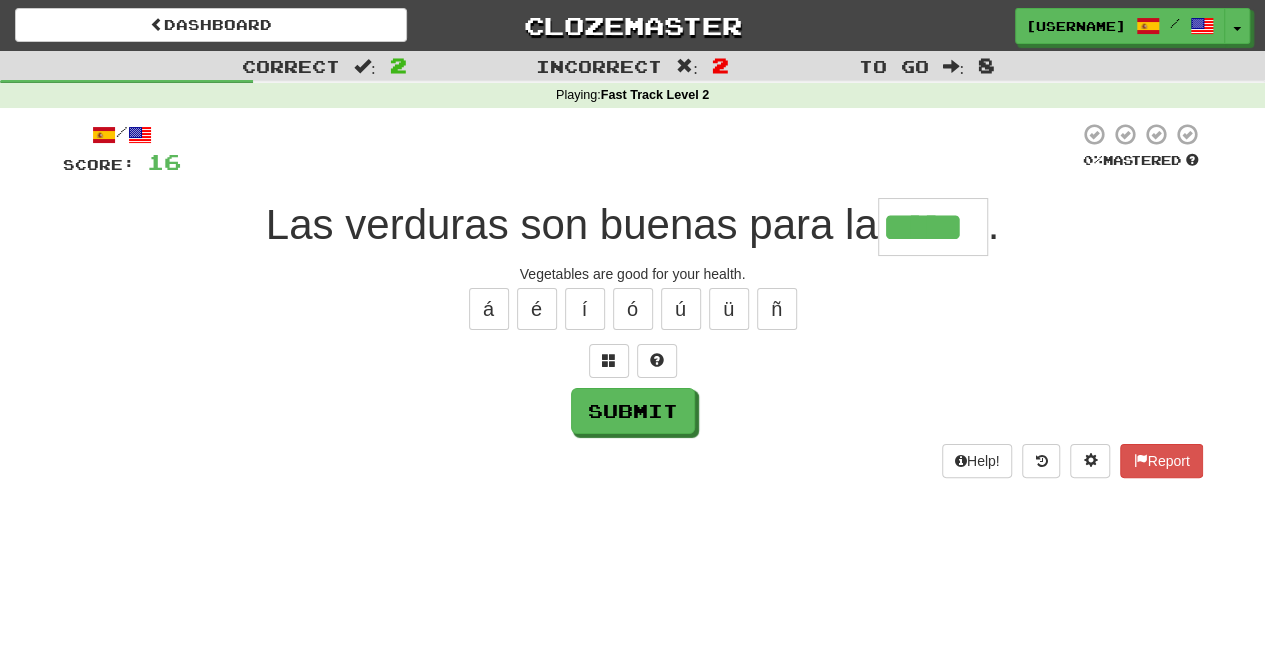 type on "*****" 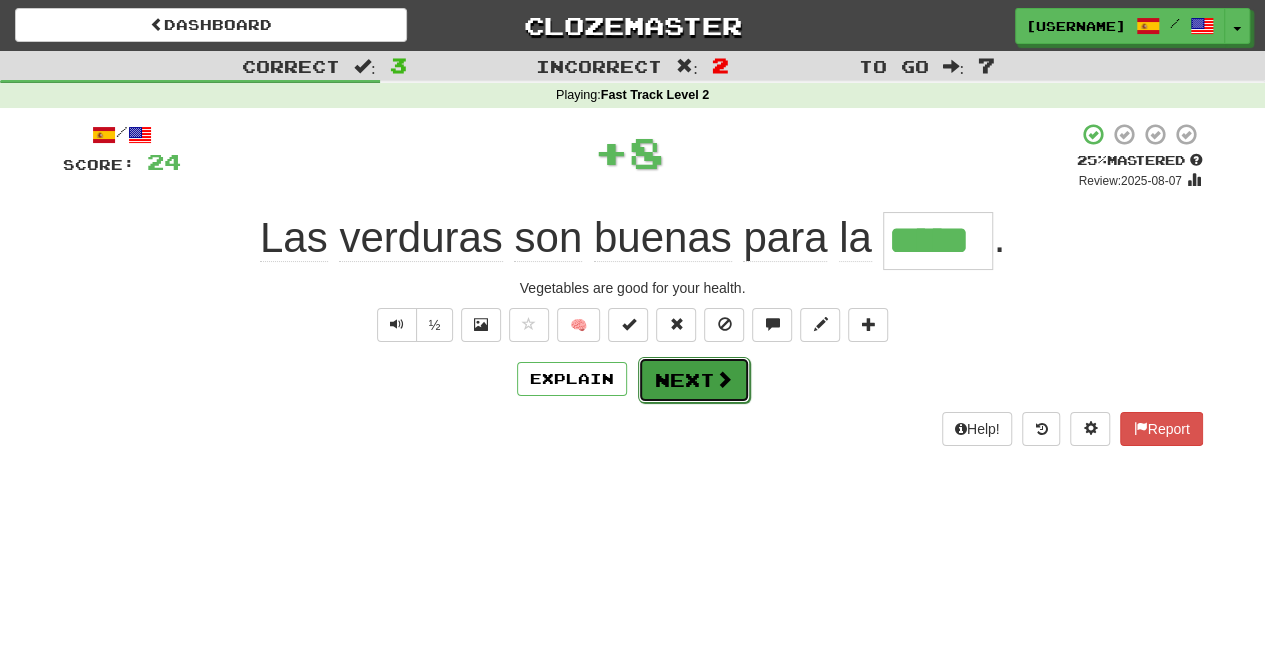 click on "Next" at bounding box center [694, 380] 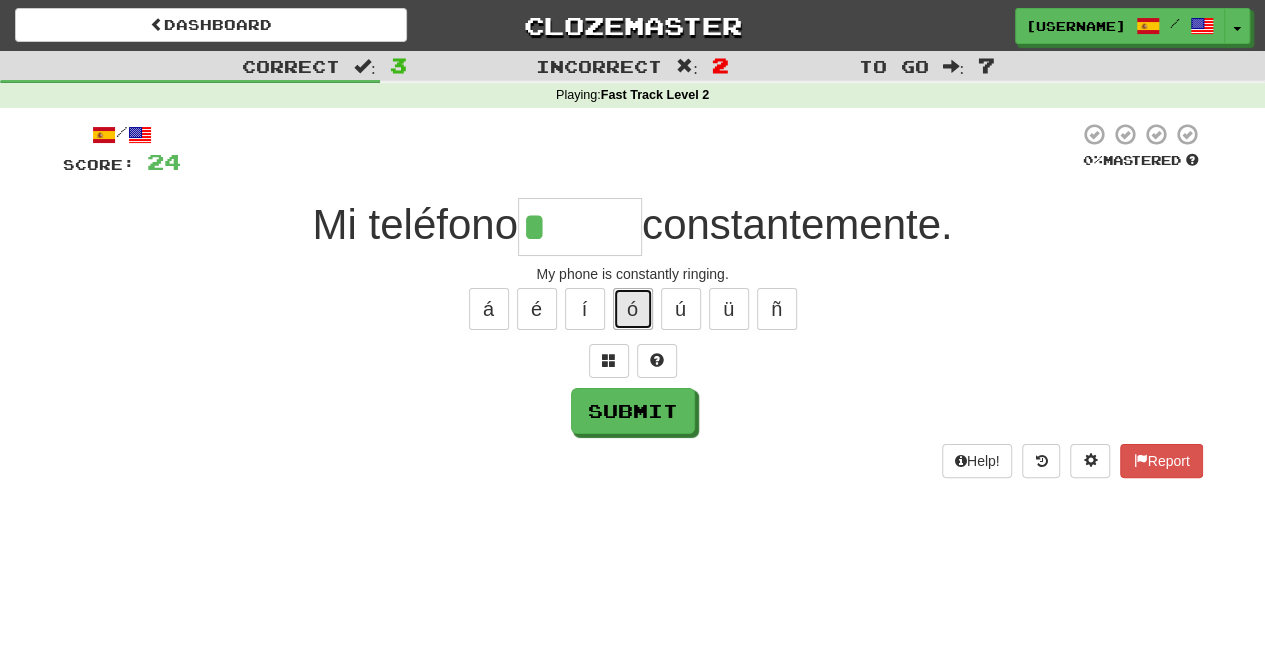 click on "ó" at bounding box center [633, 309] 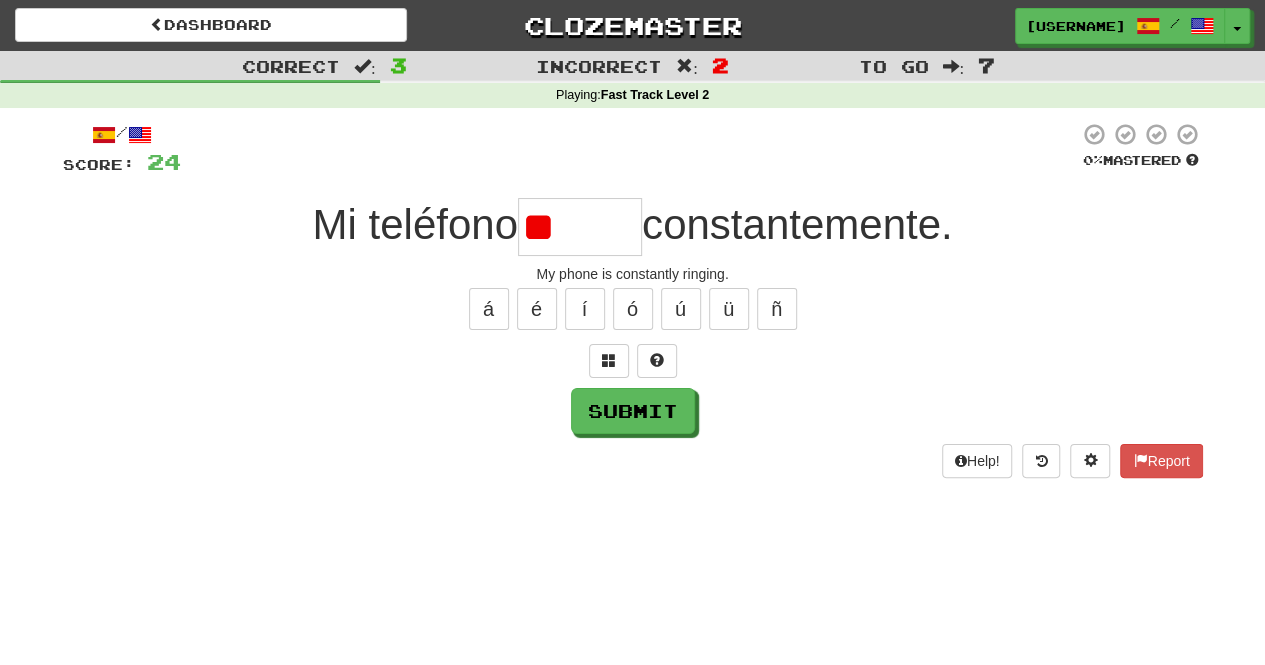 type on "*" 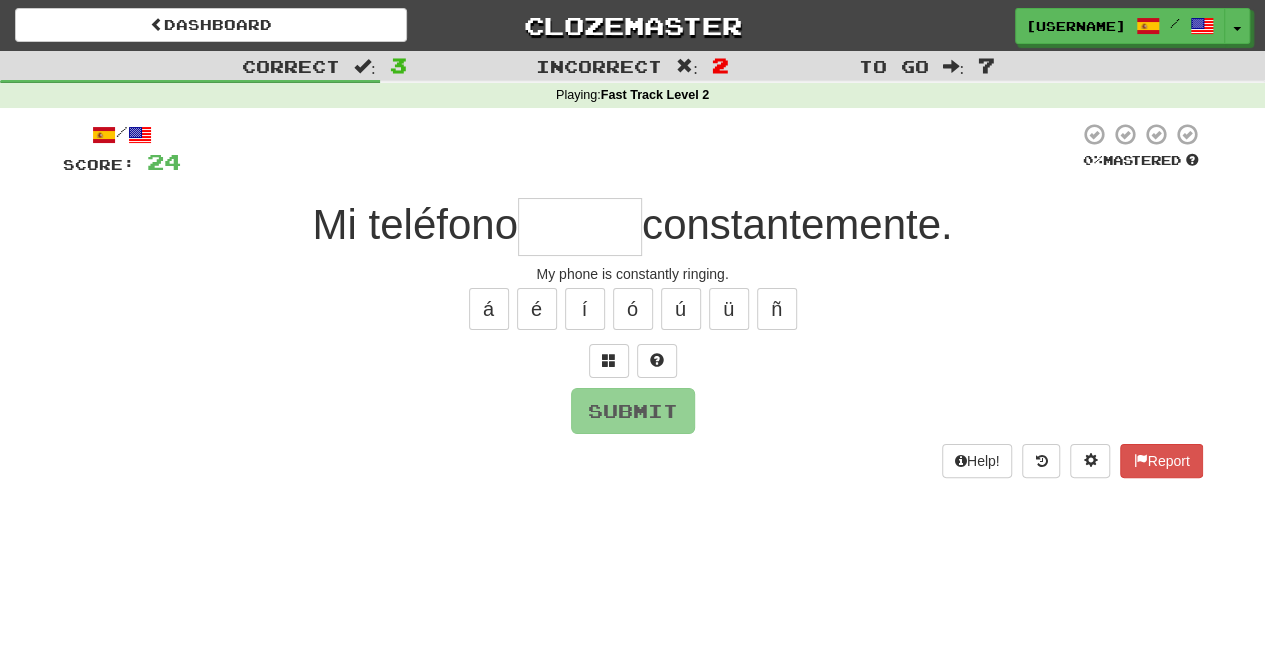 click at bounding box center (580, 227) 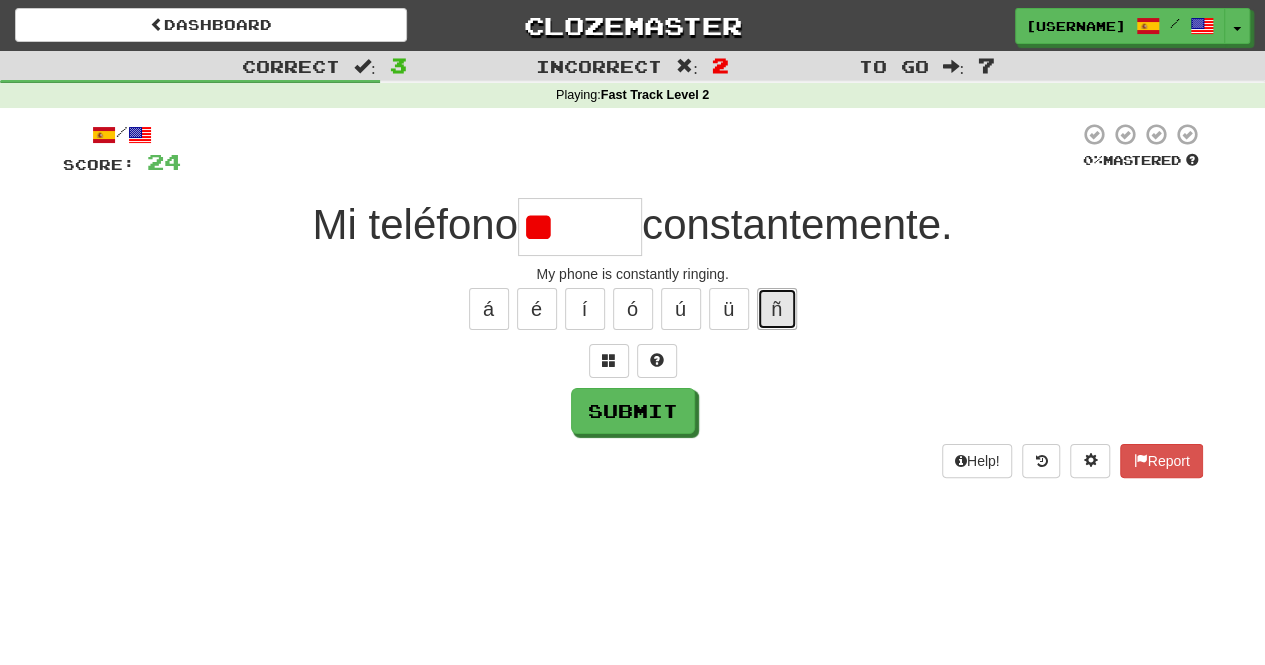 click on "ñ" at bounding box center (777, 309) 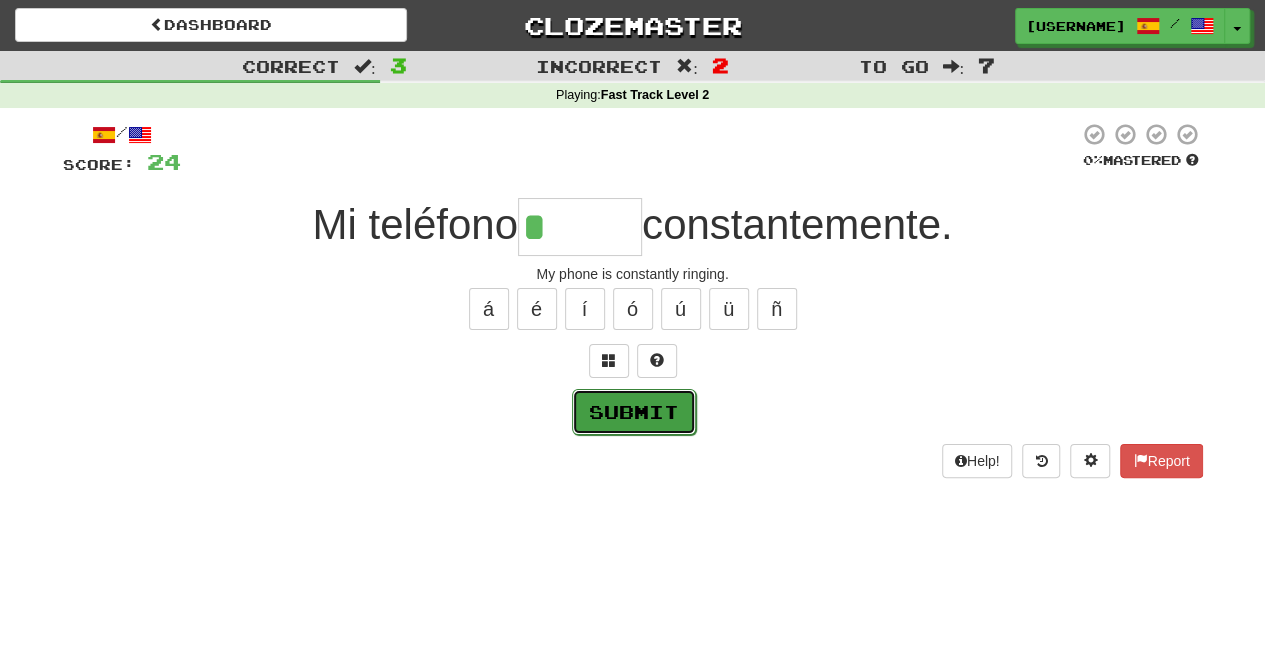 click on "Submit" at bounding box center (634, 412) 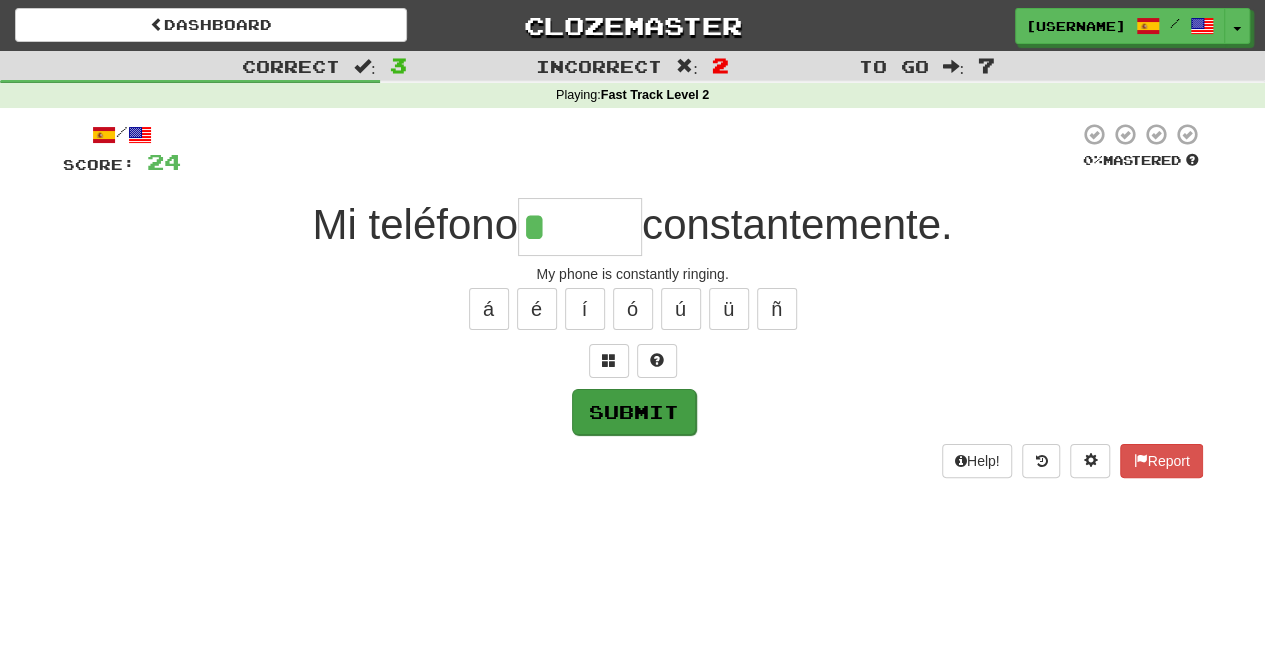 type on "*****" 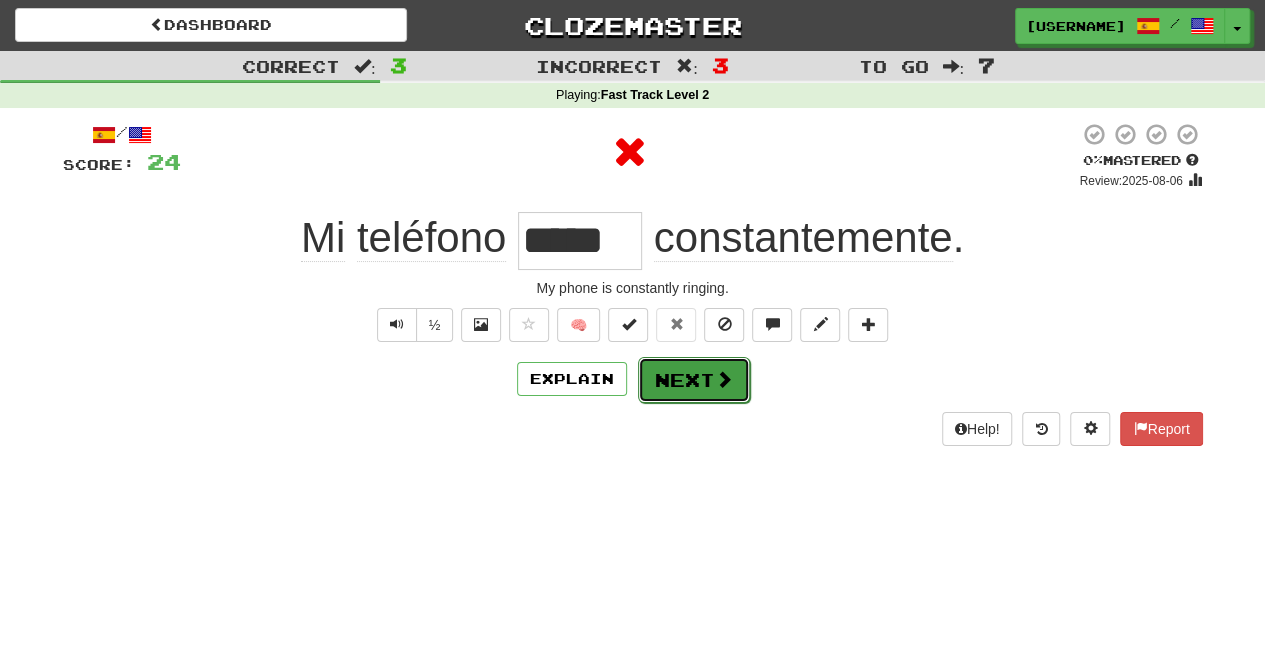 click on "Next" at bounding box center [694, 380] 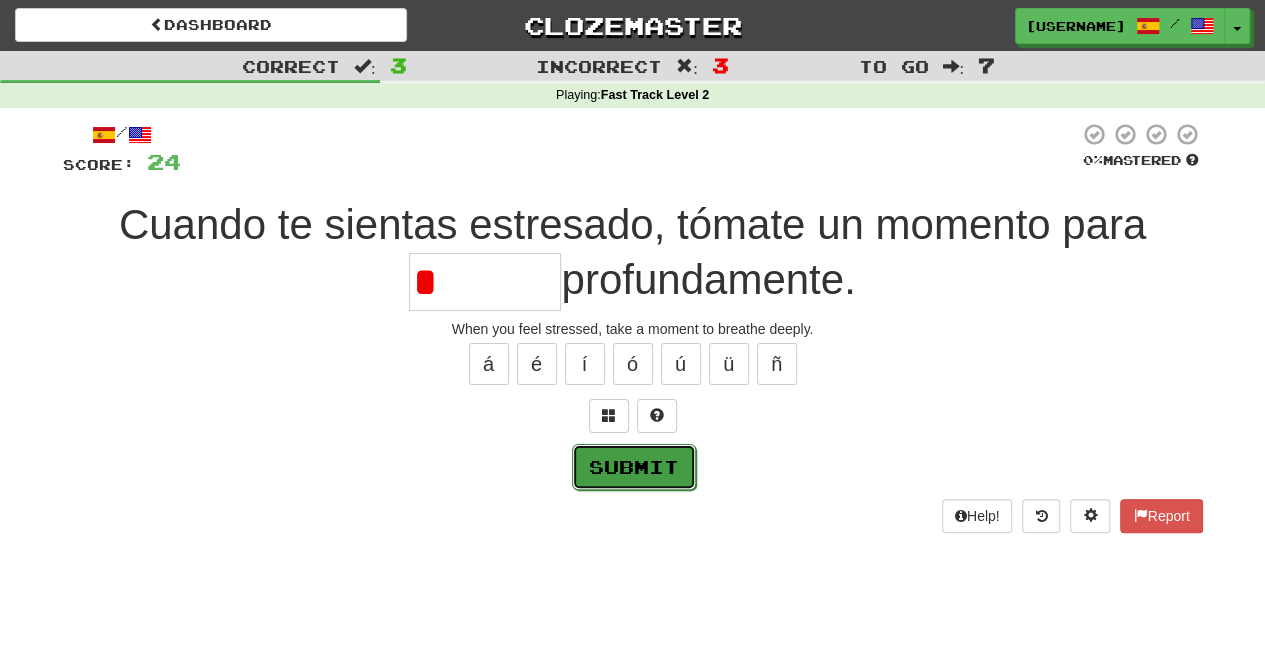click on "Submit" at bounding box center (634, 467) 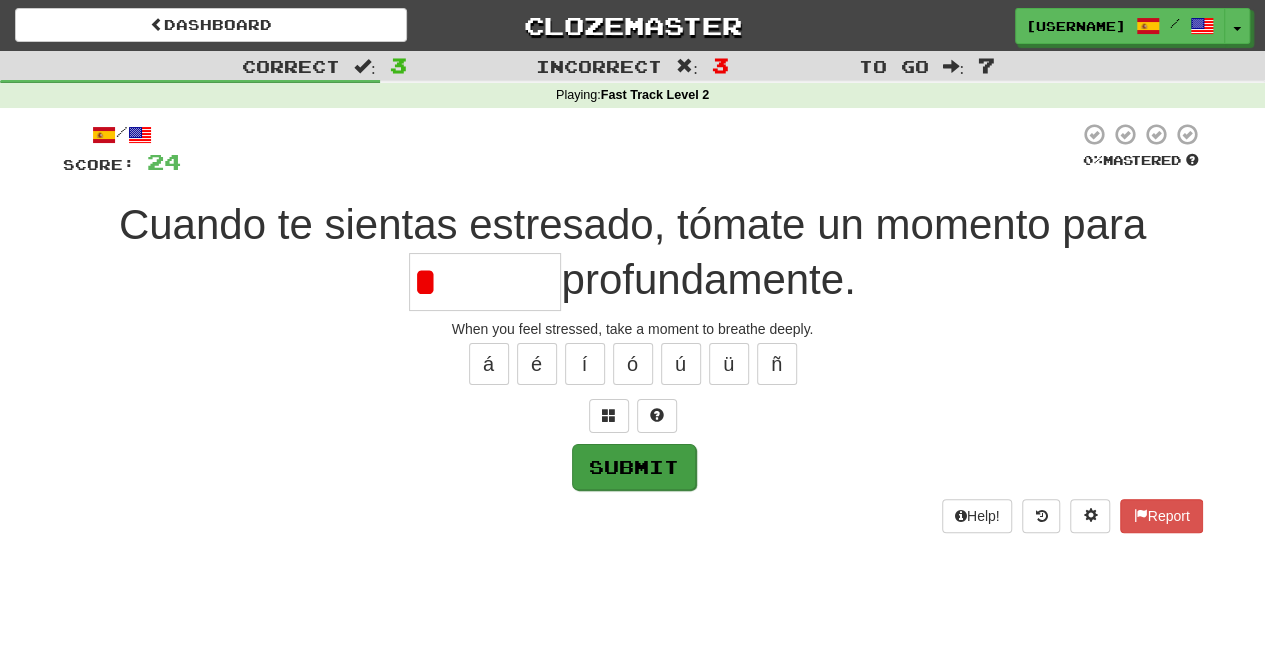 type on "********" 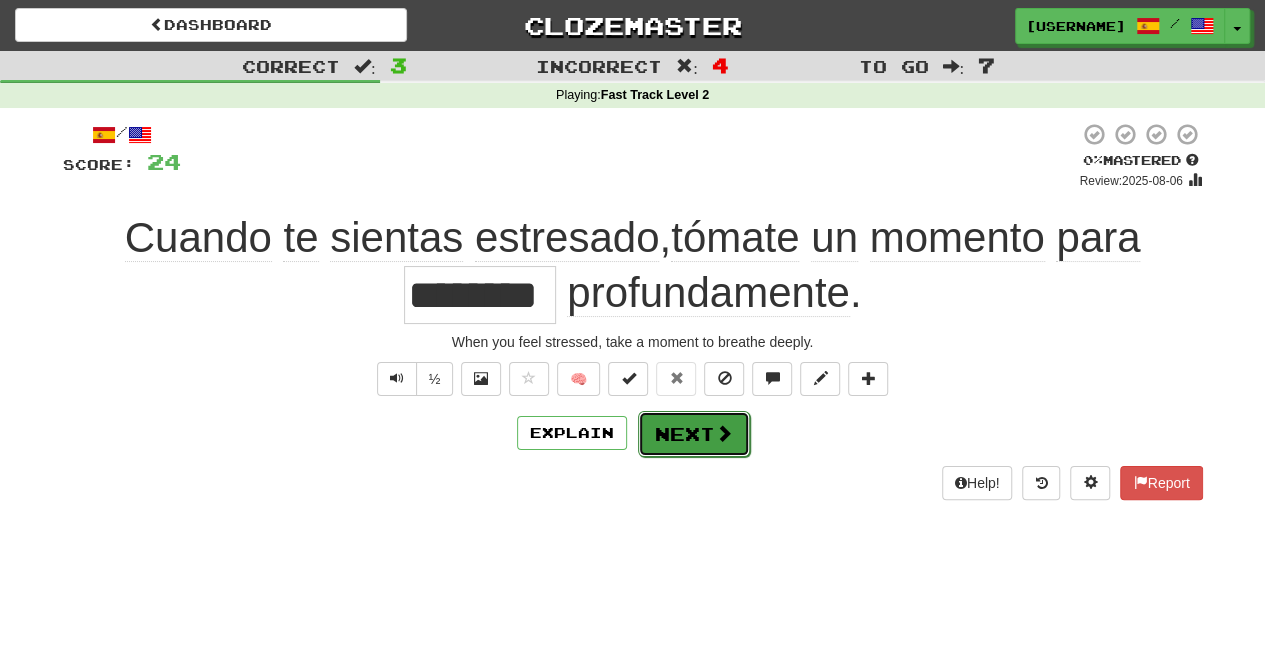 drag, startPoint x: 730, startPoint y: 495, endPoint x: 680, endPoint y: 416, distance: 93.49332 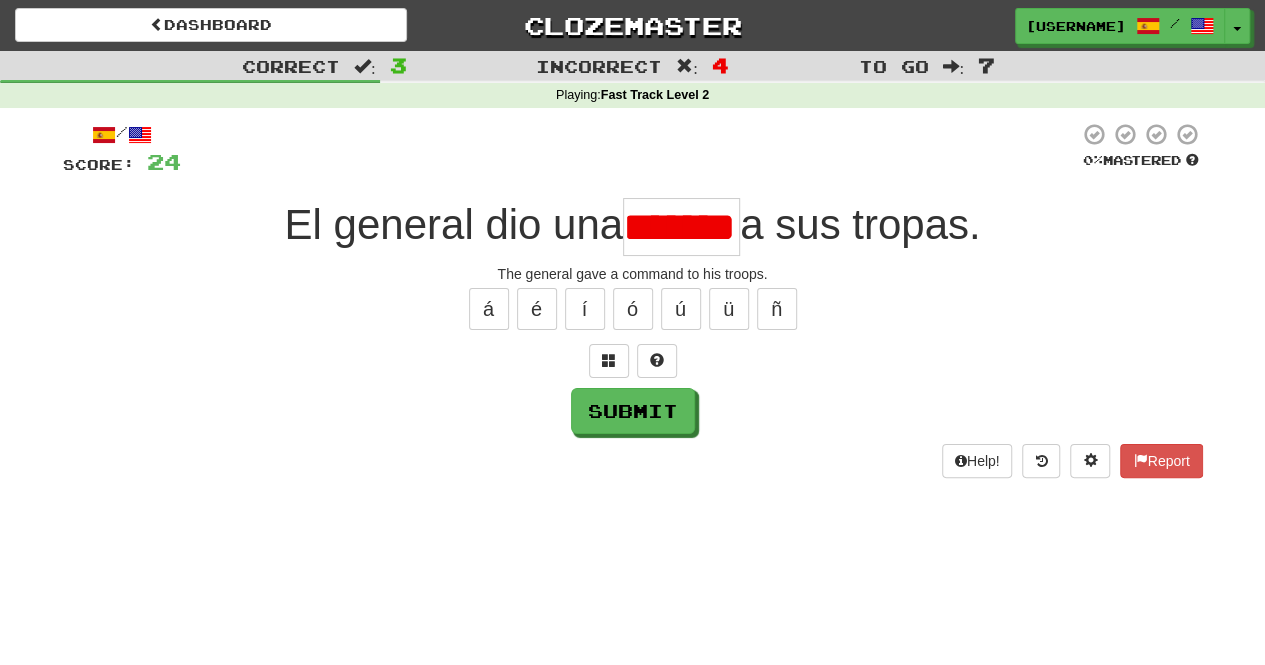 scroll, scrollTop: 0, scrollLeft: 53, axis: horizontal 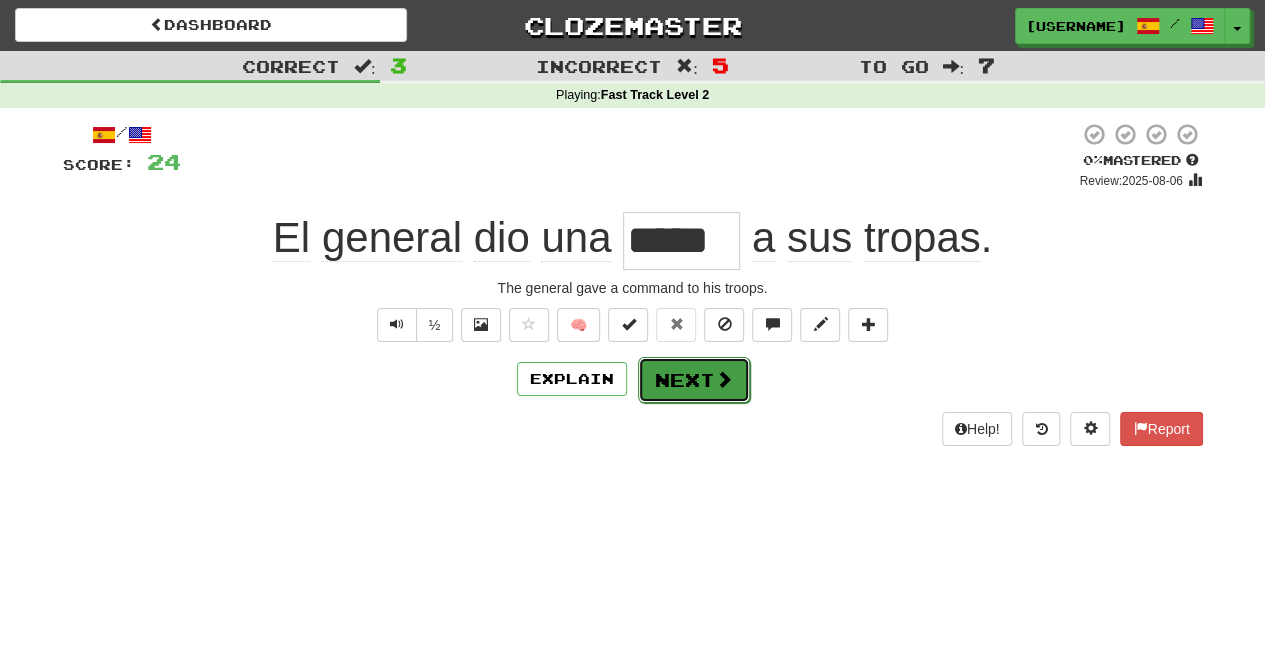 click on "Next" at bounding box center (694, 380) 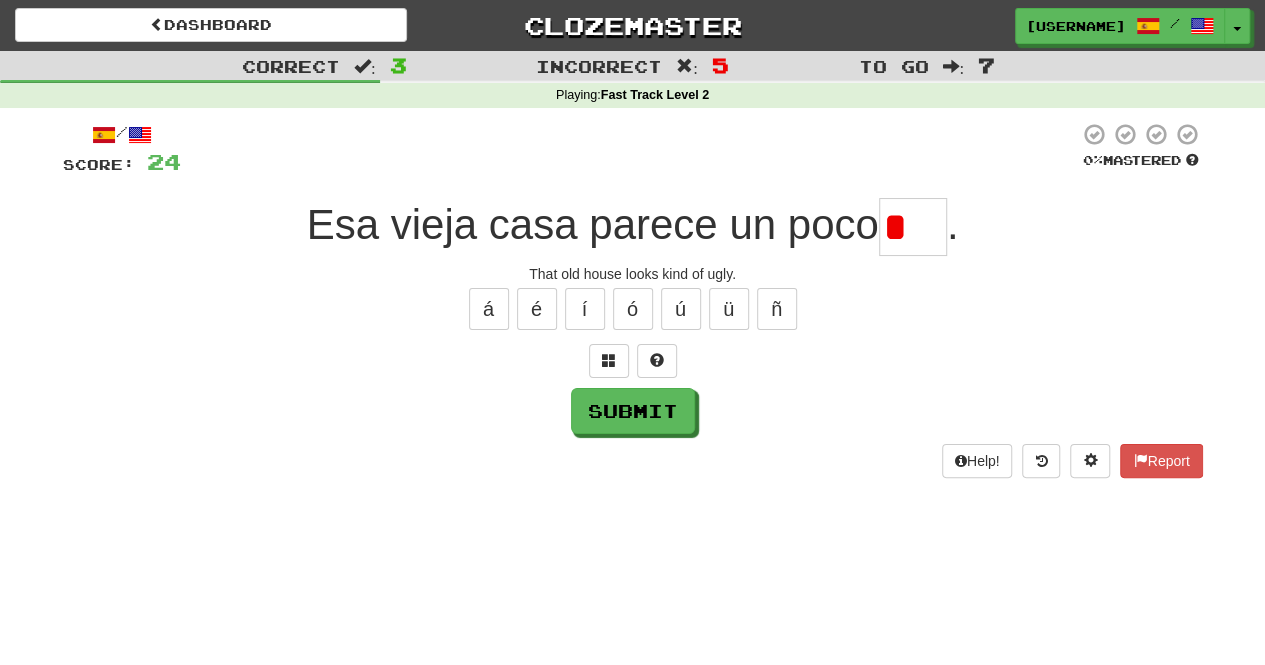 type on "***" 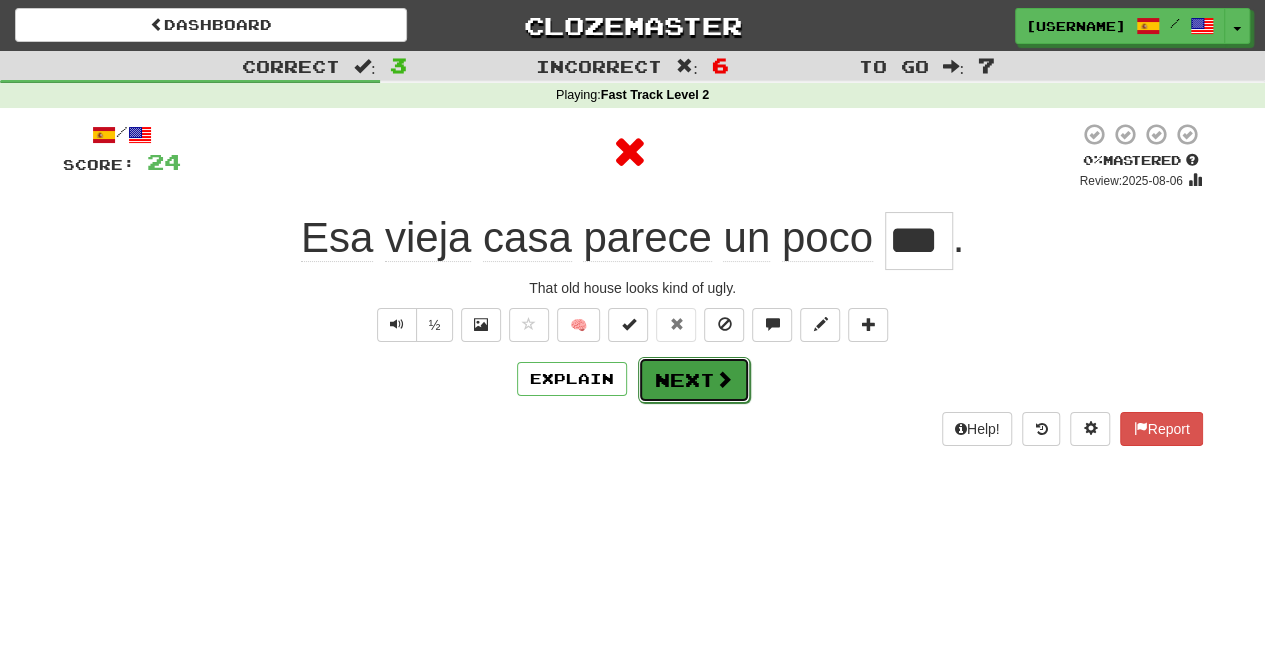 click on "Next" at bounding box center [694, 380] 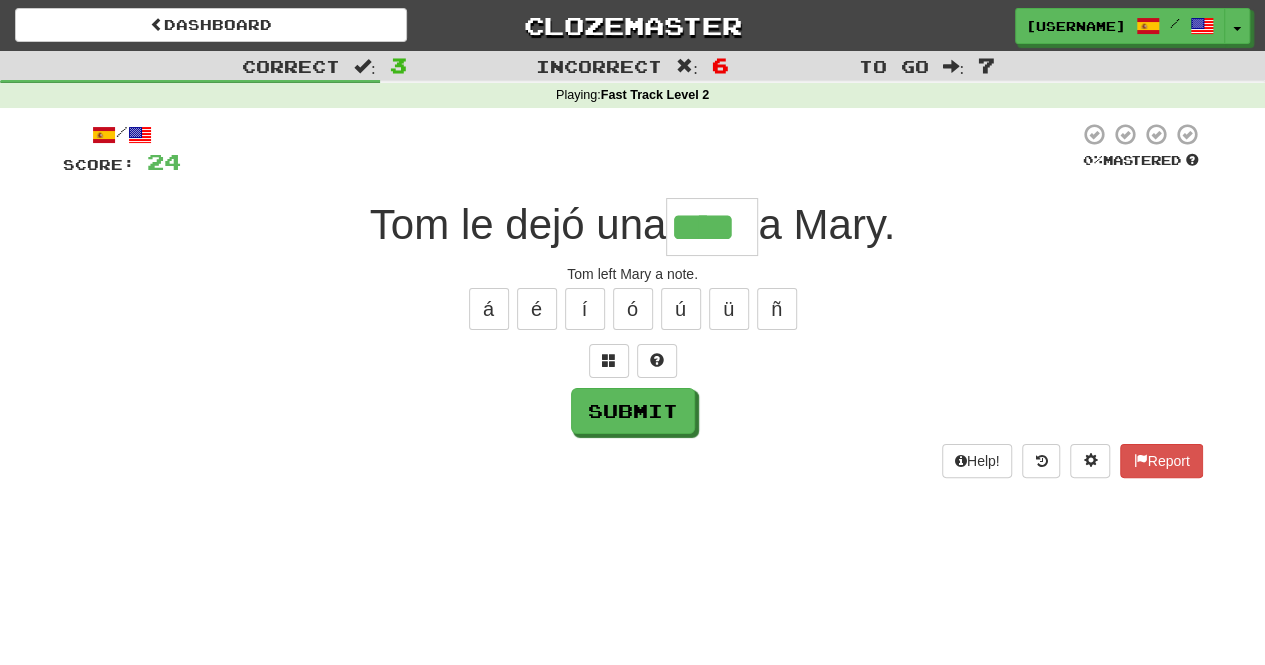 type on "****" 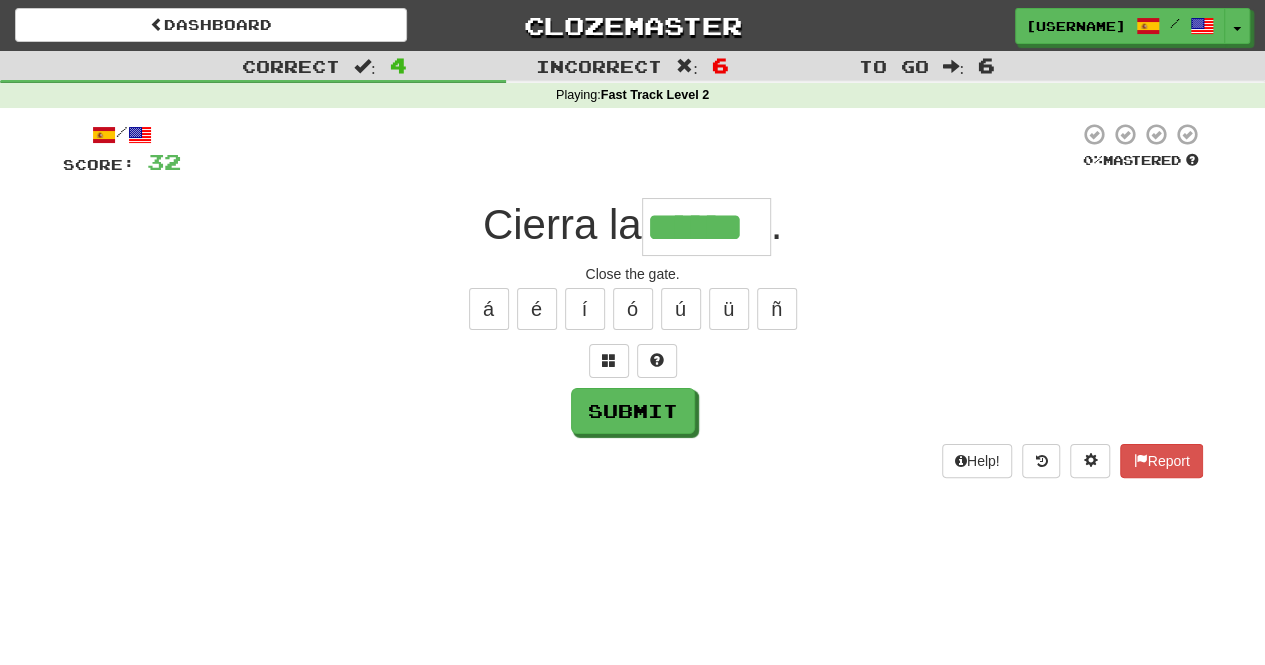 type on "******" 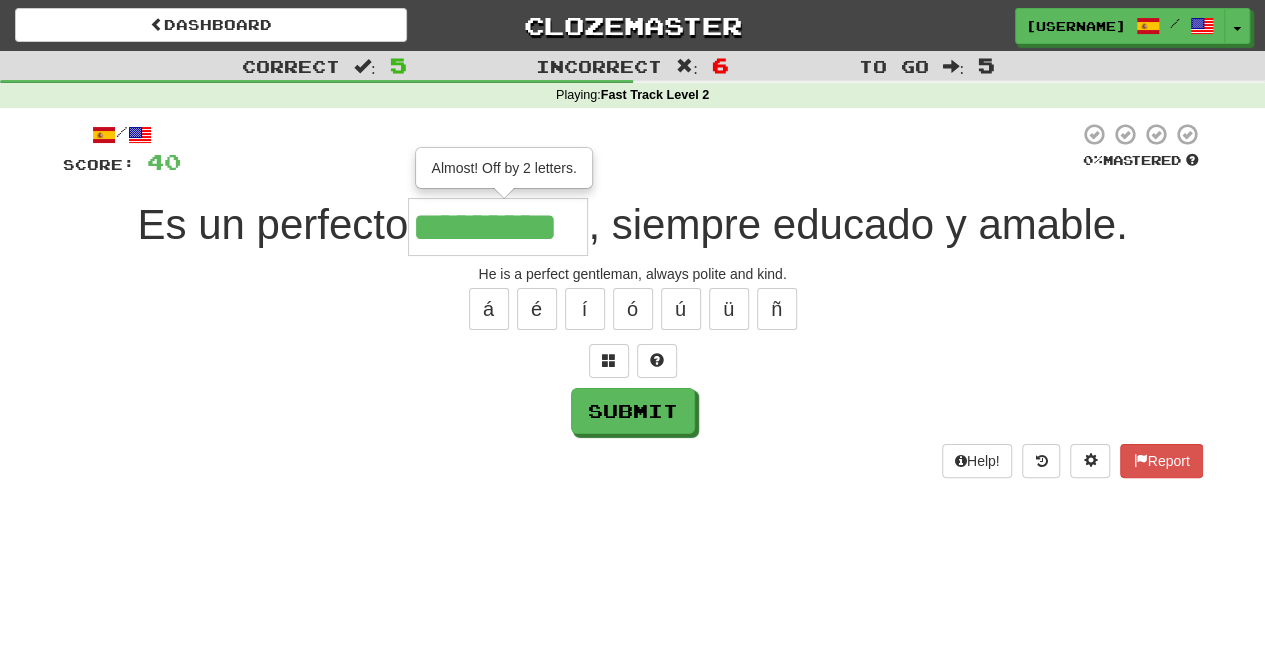 type on "*********" 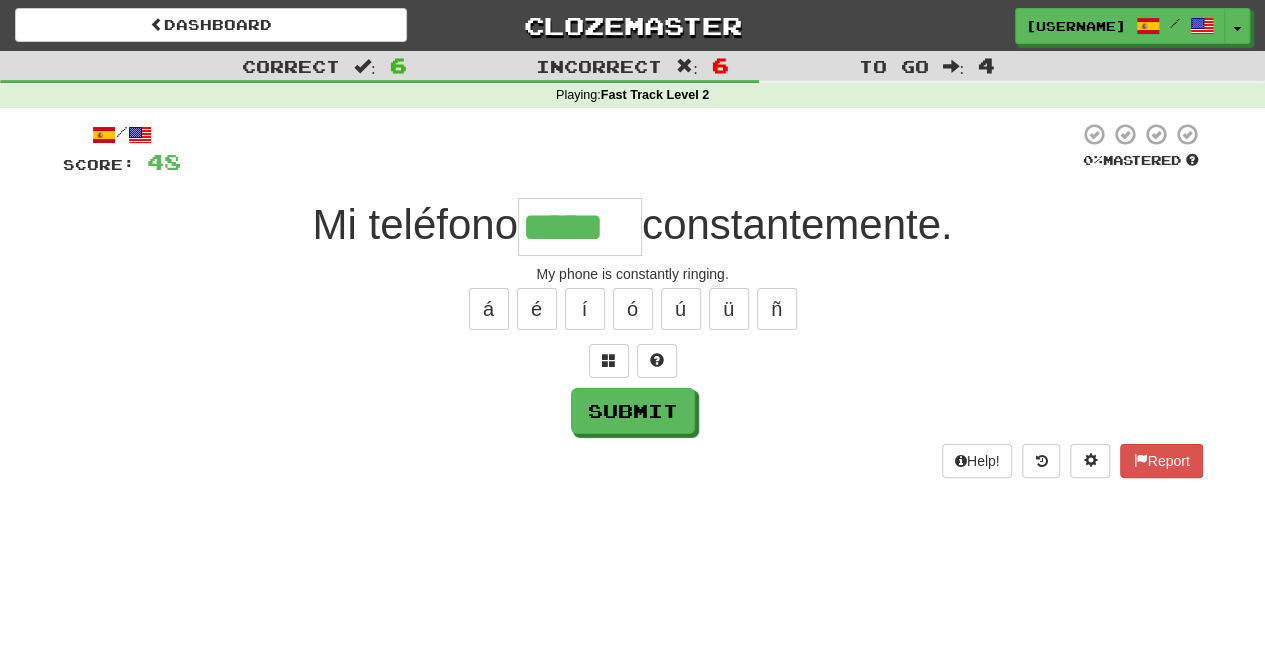 type on "*****" 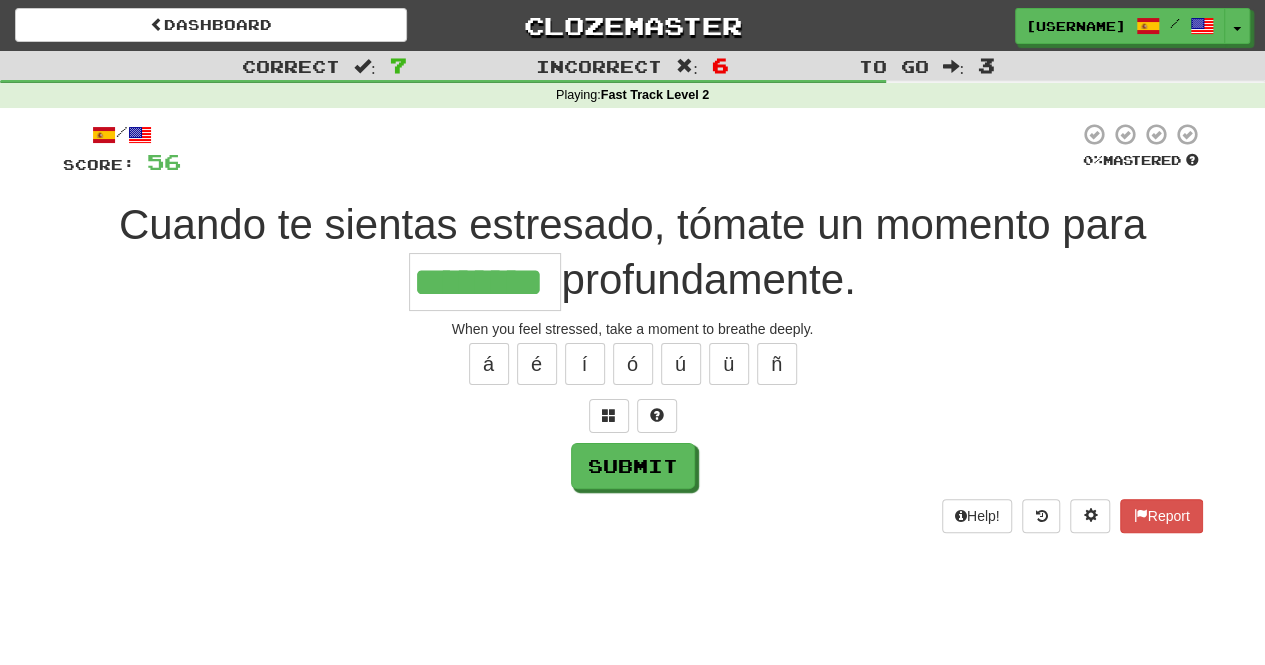 type on "********" 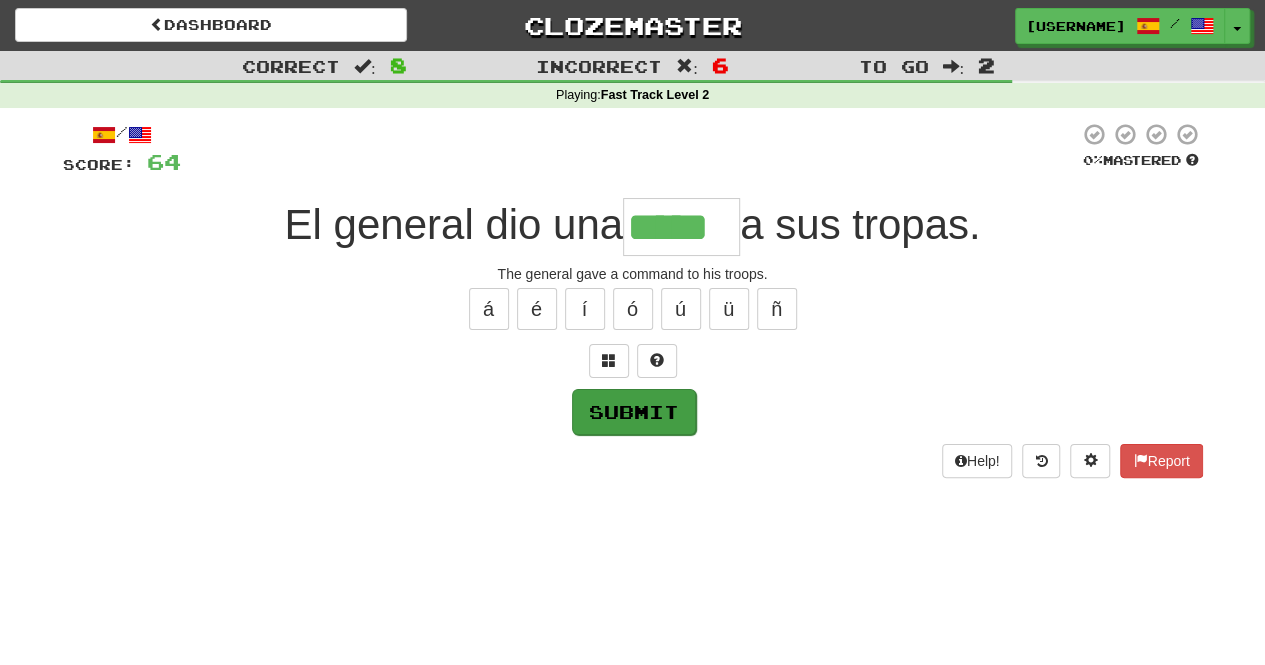 type on "*****" 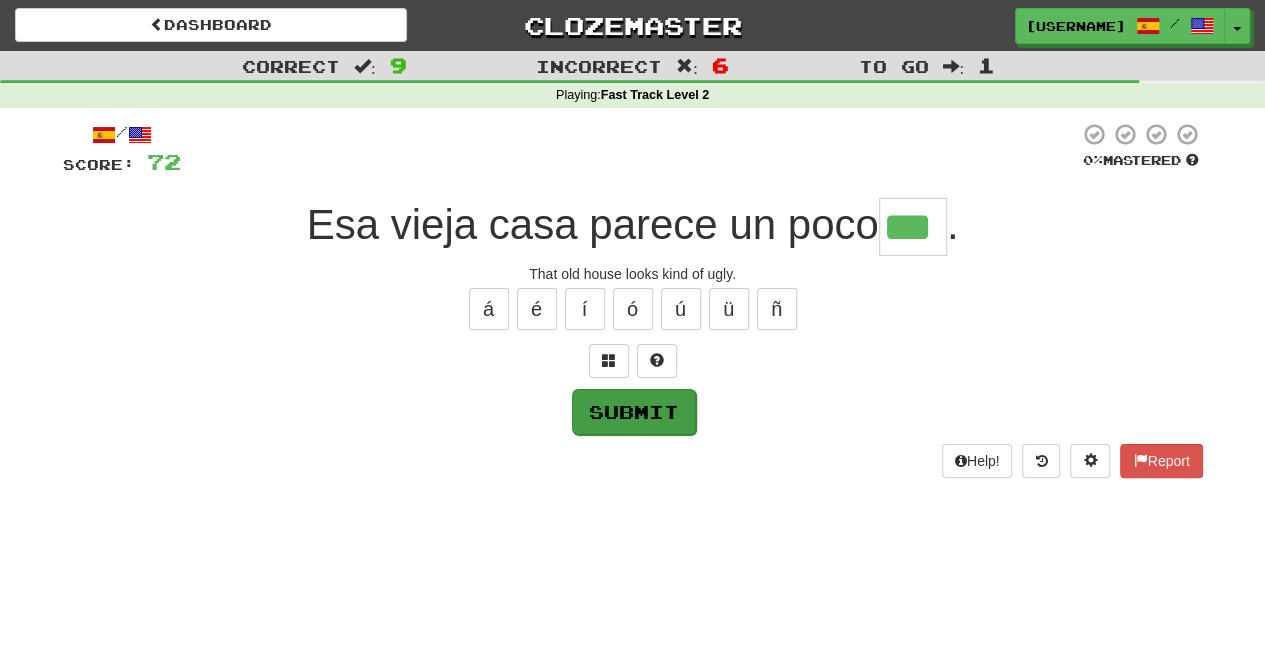 type on "***" 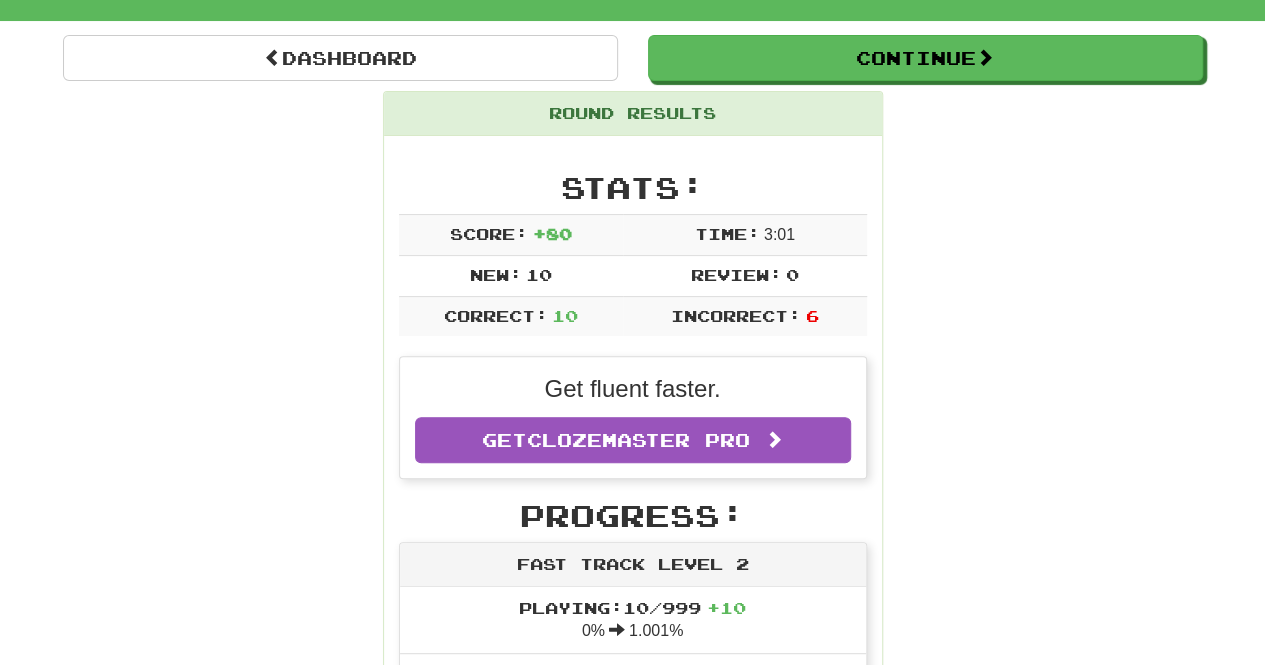 scroll, scrollTop: 162, scrollLeft: 0, axis: vertical 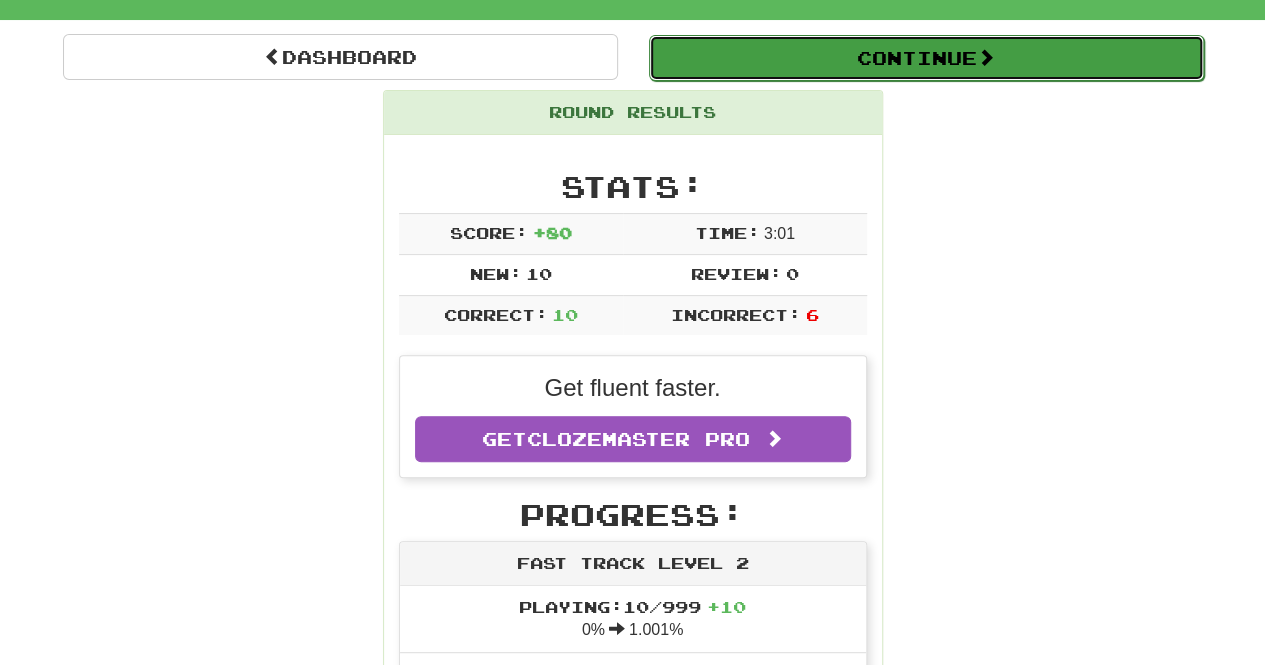 click on "Continue" at bounding box center [926, 58] 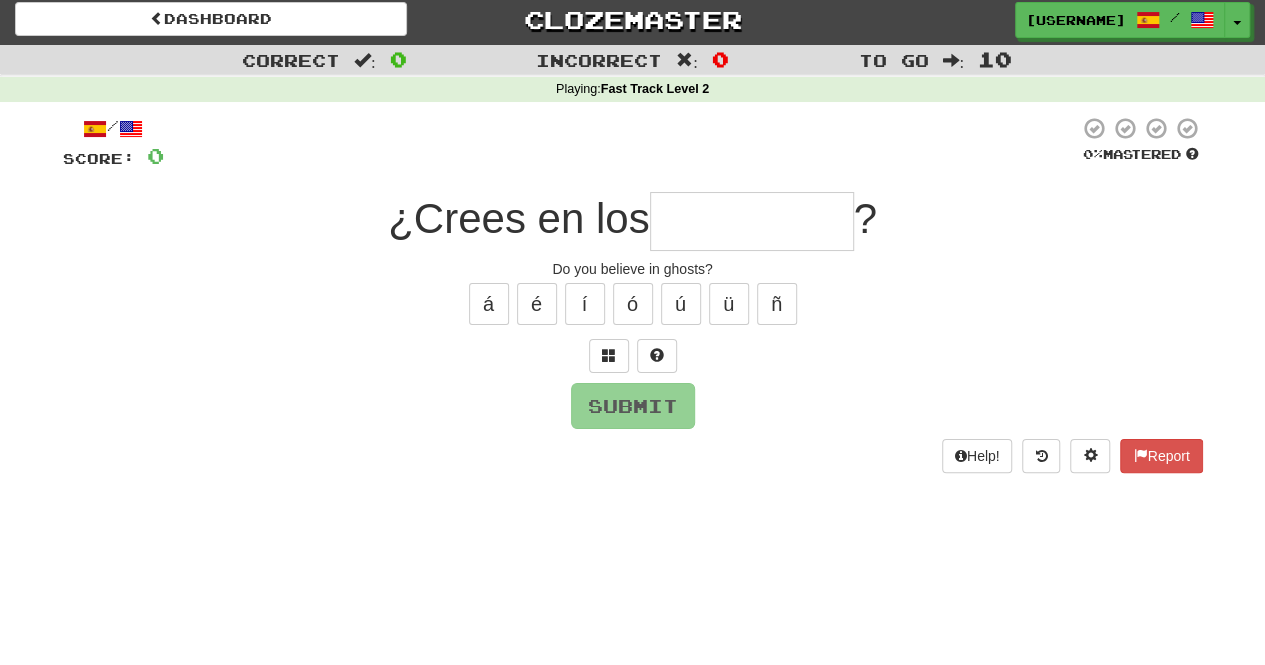 scroll, scrollTop: 5, scrollLeft: 0, axis: vertical 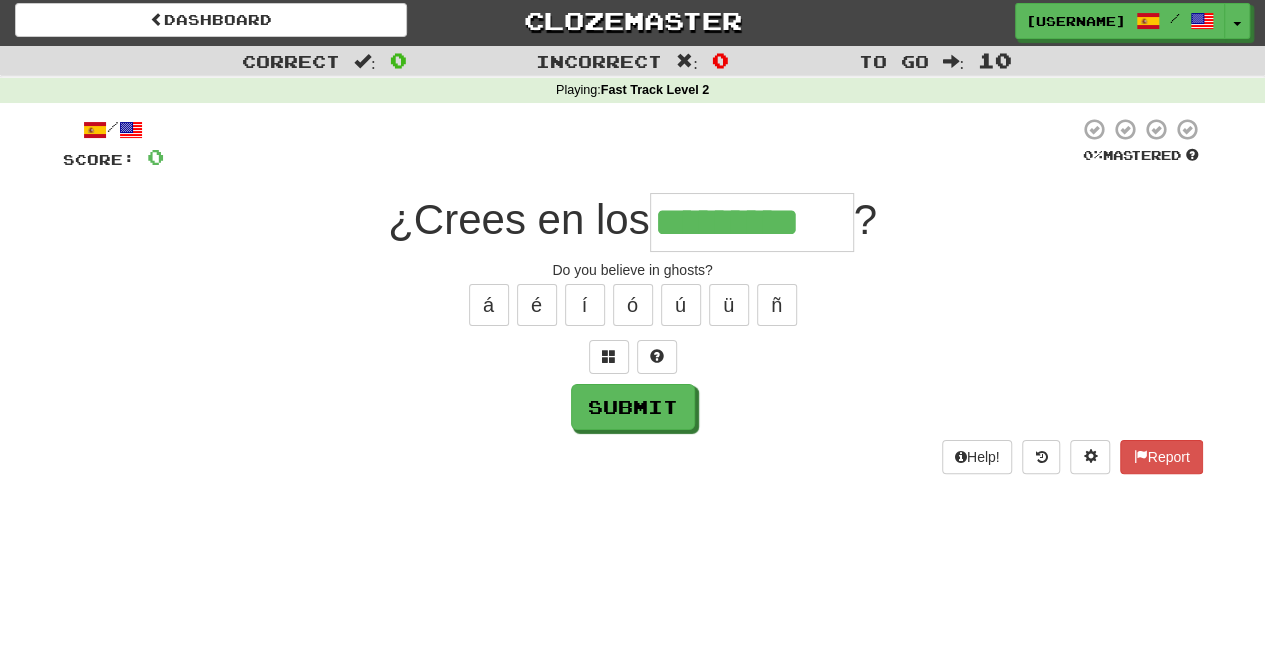 type on "*********" 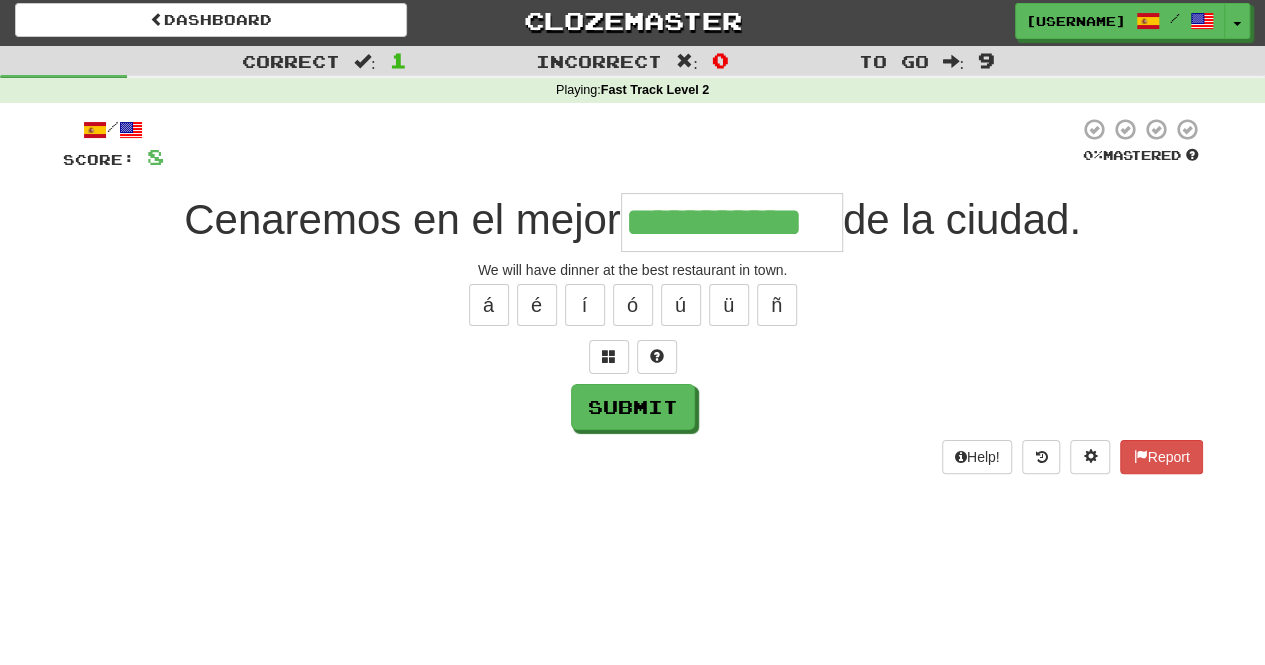 type on "**********" 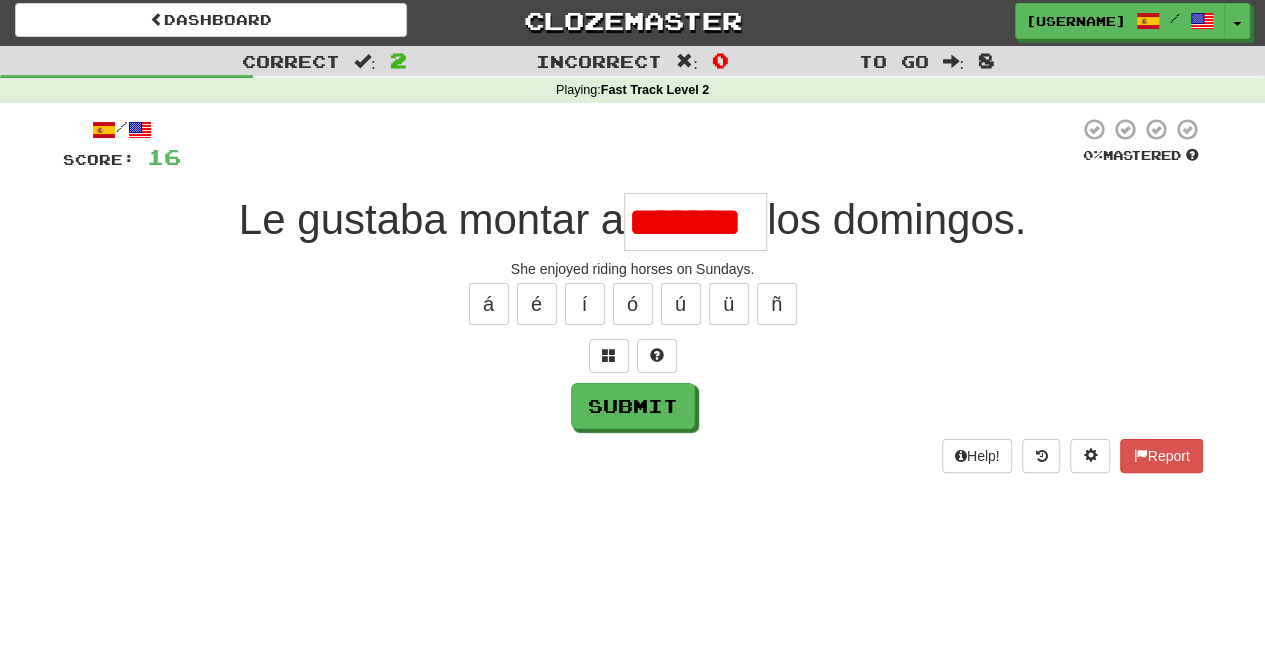 scroll, scrollTop: 0, scrollLeft: 0, axis: both 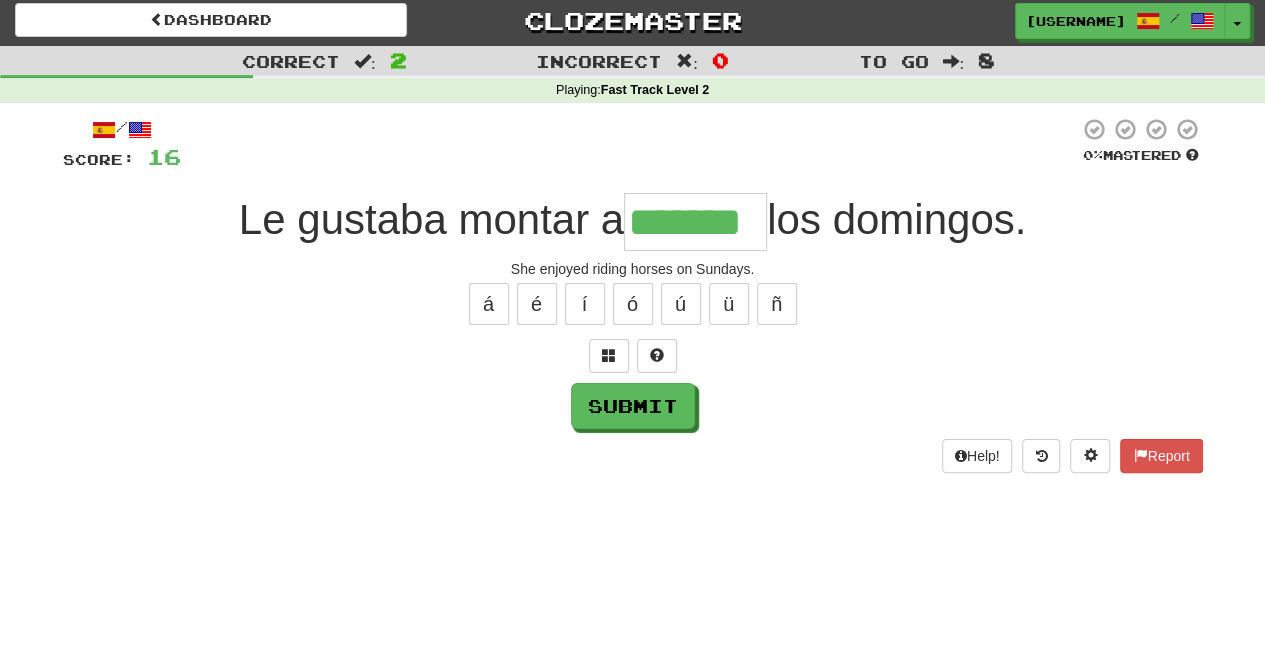 type on "*******" 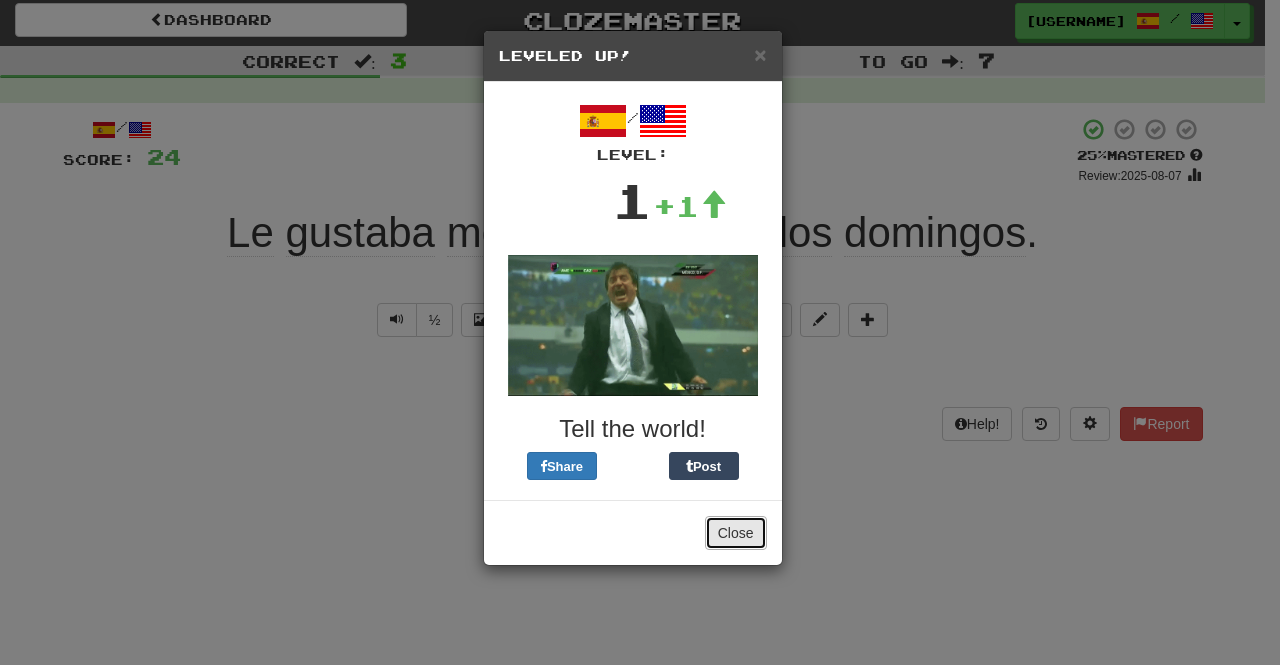 click on "Close" at bounding box center [736, 533] 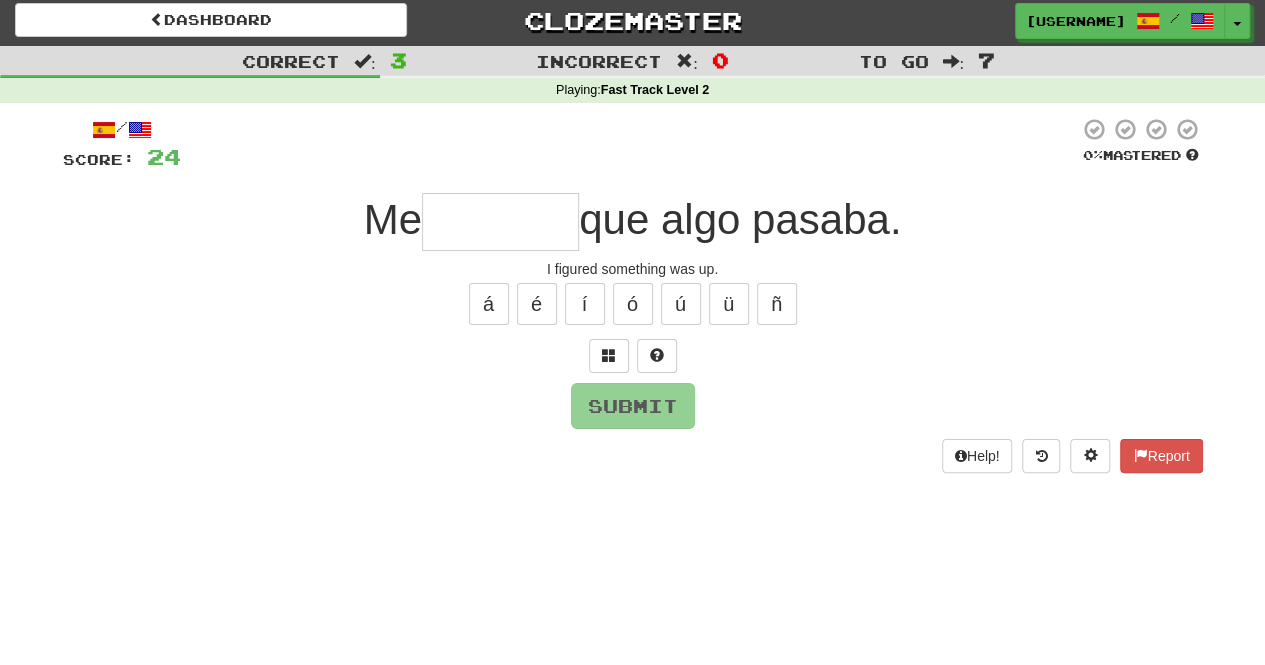 click at bounding box center [500, 222] 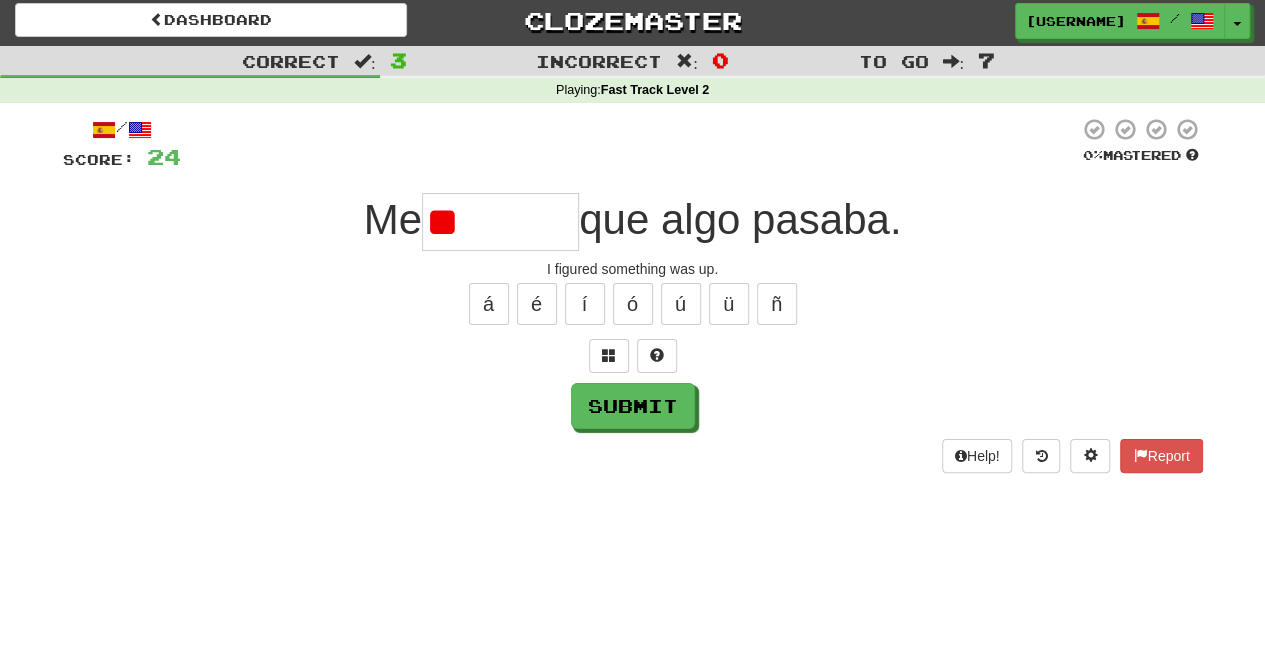 type on "*******" 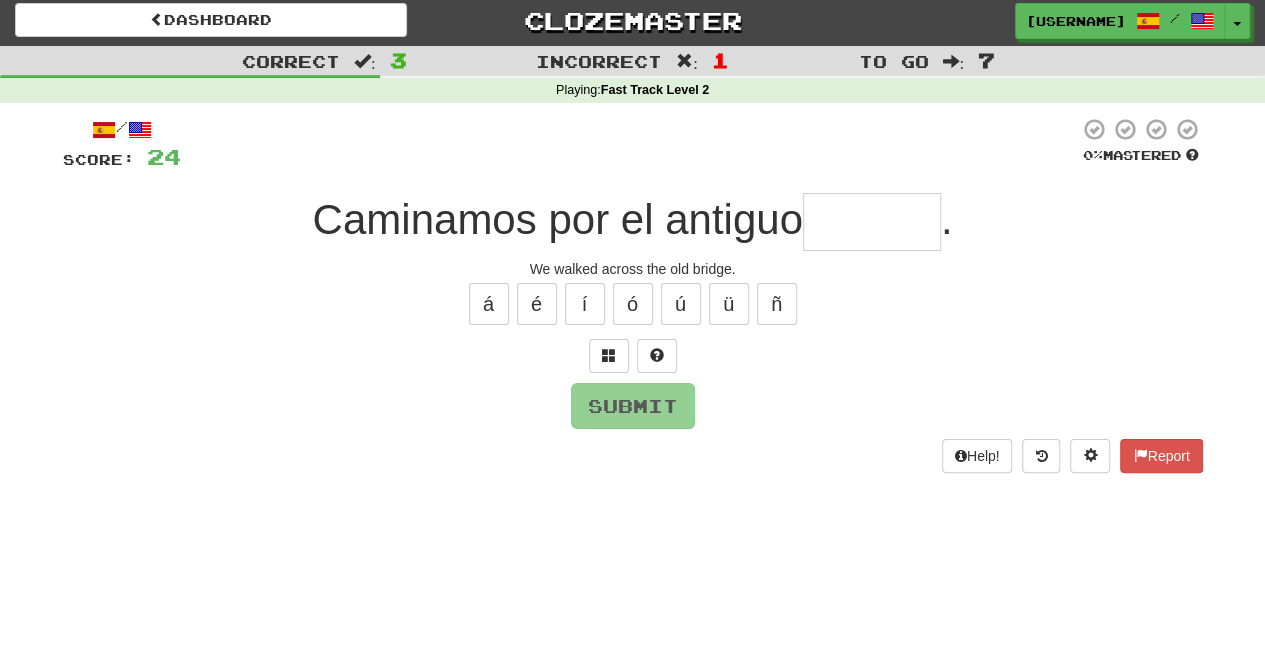 type on "*" 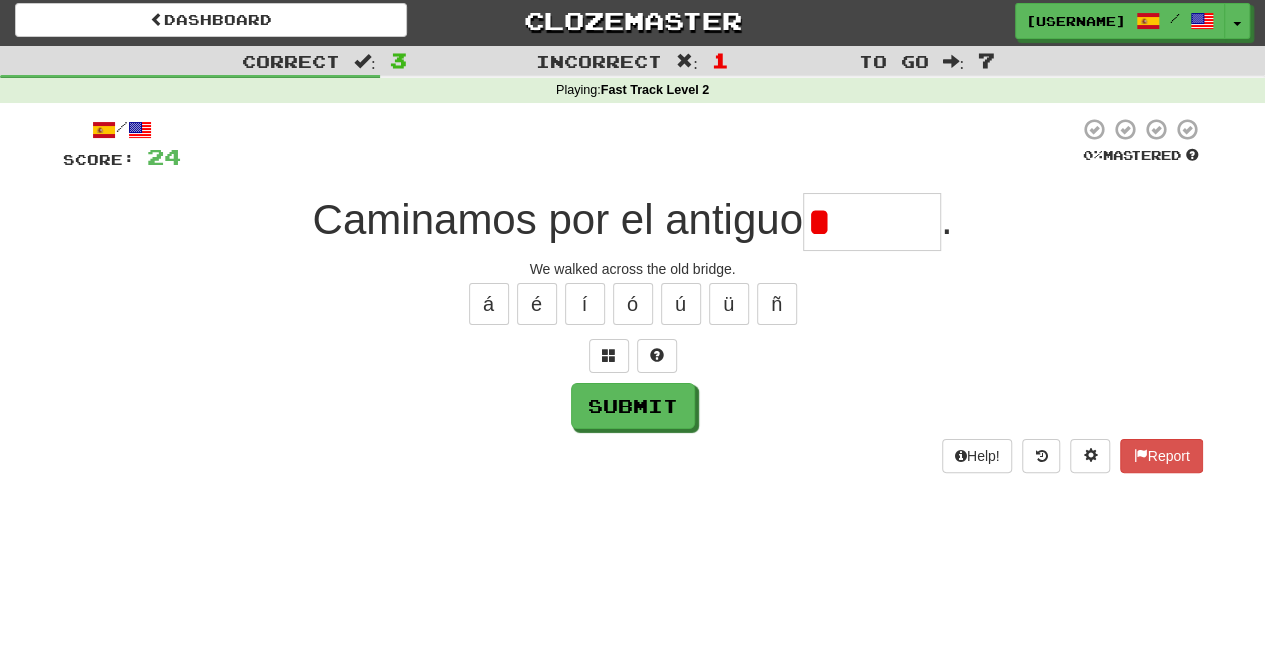 type on "******" 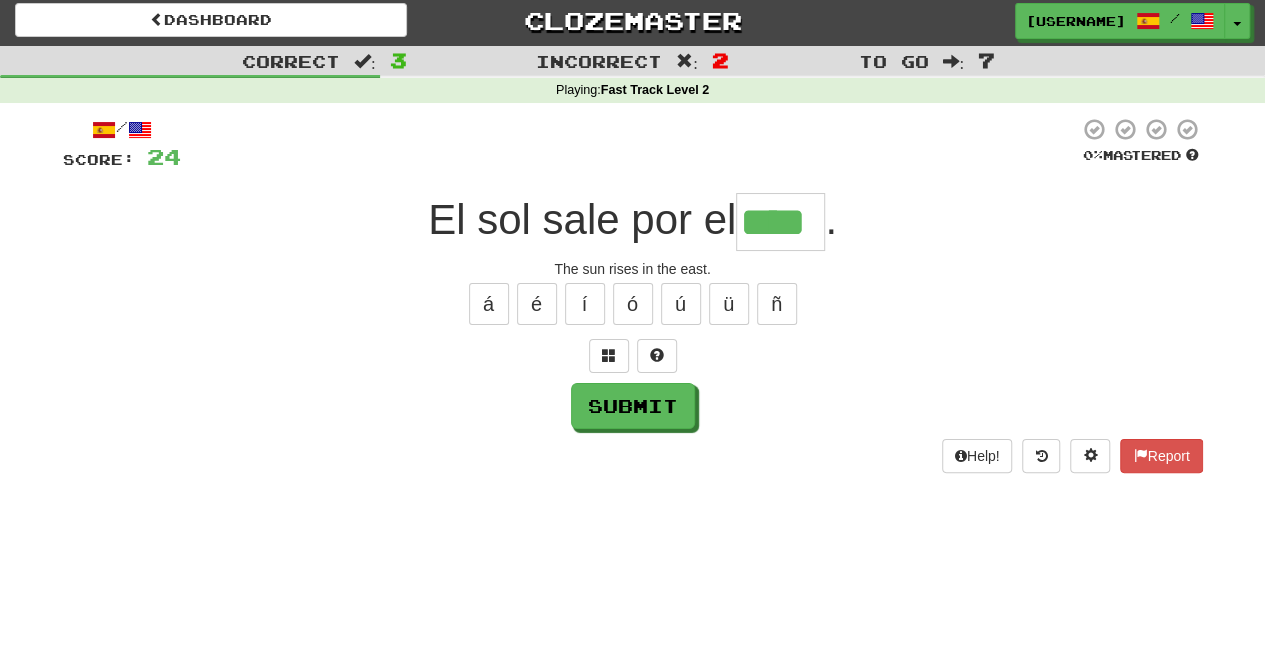 type on "****" 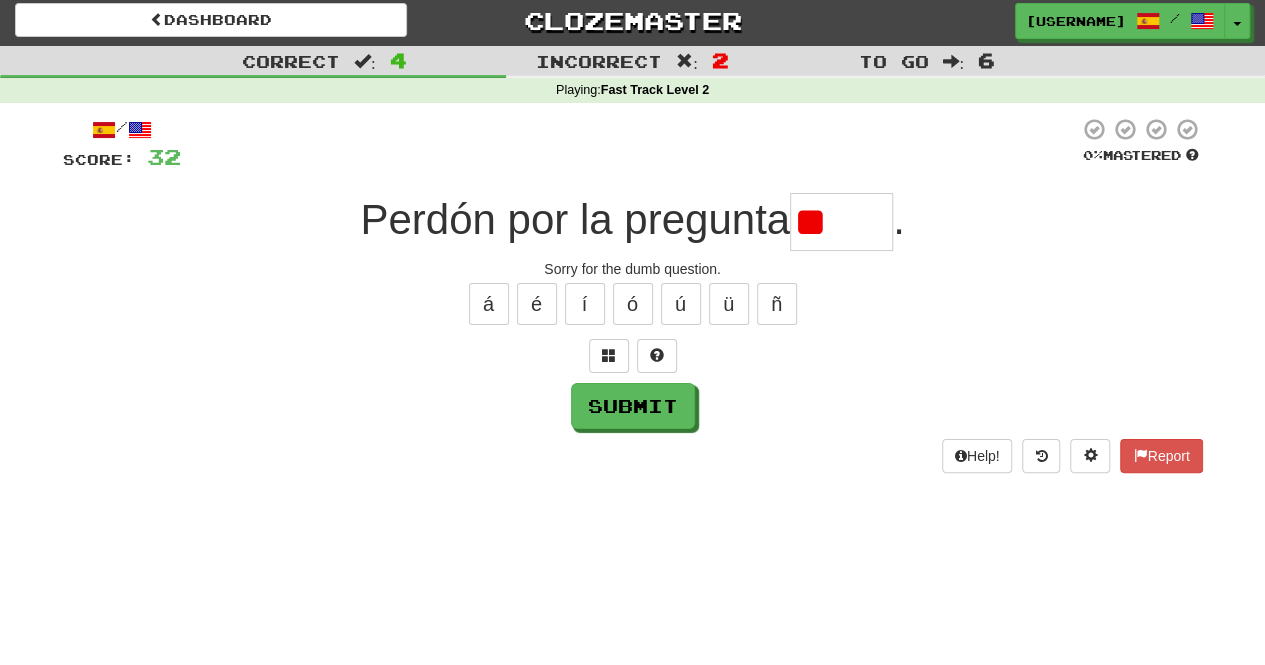 type on "*" 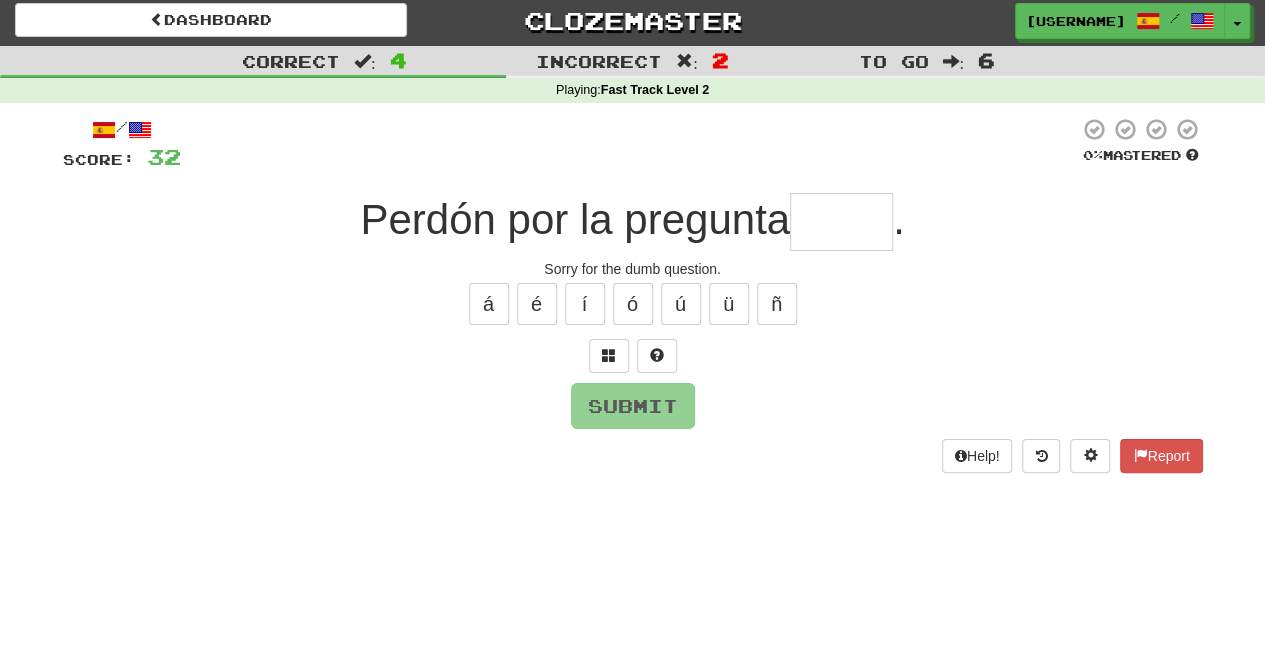 type on "*" 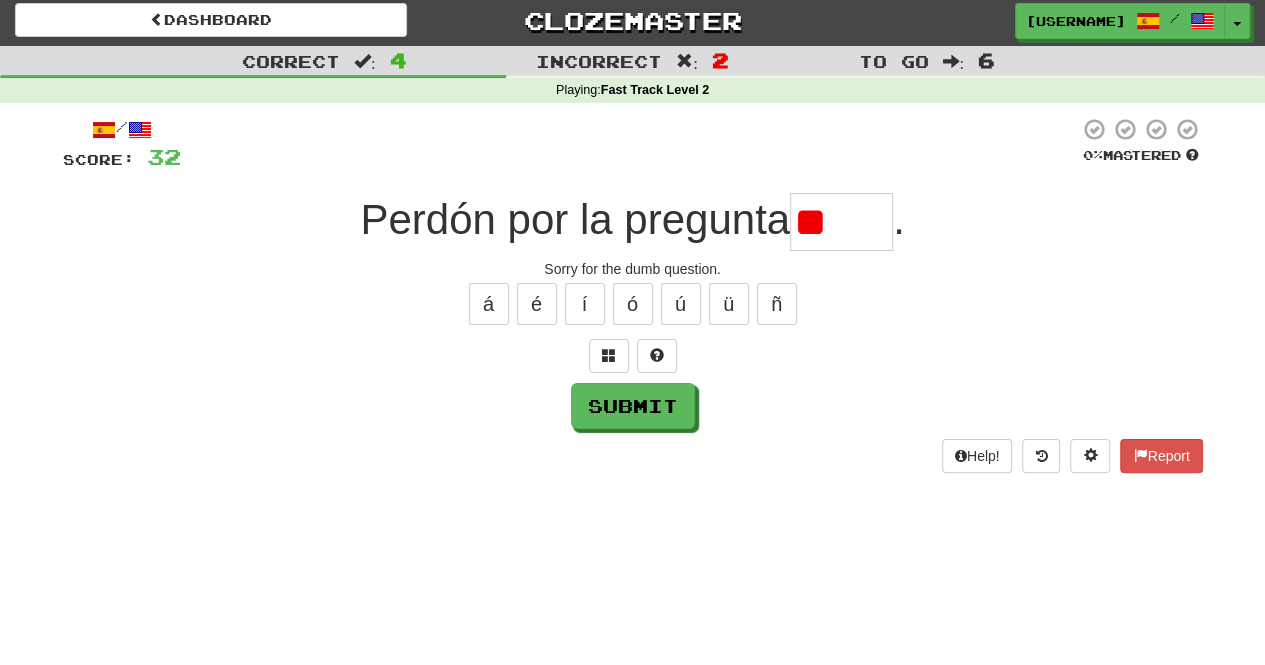 type on "*****" 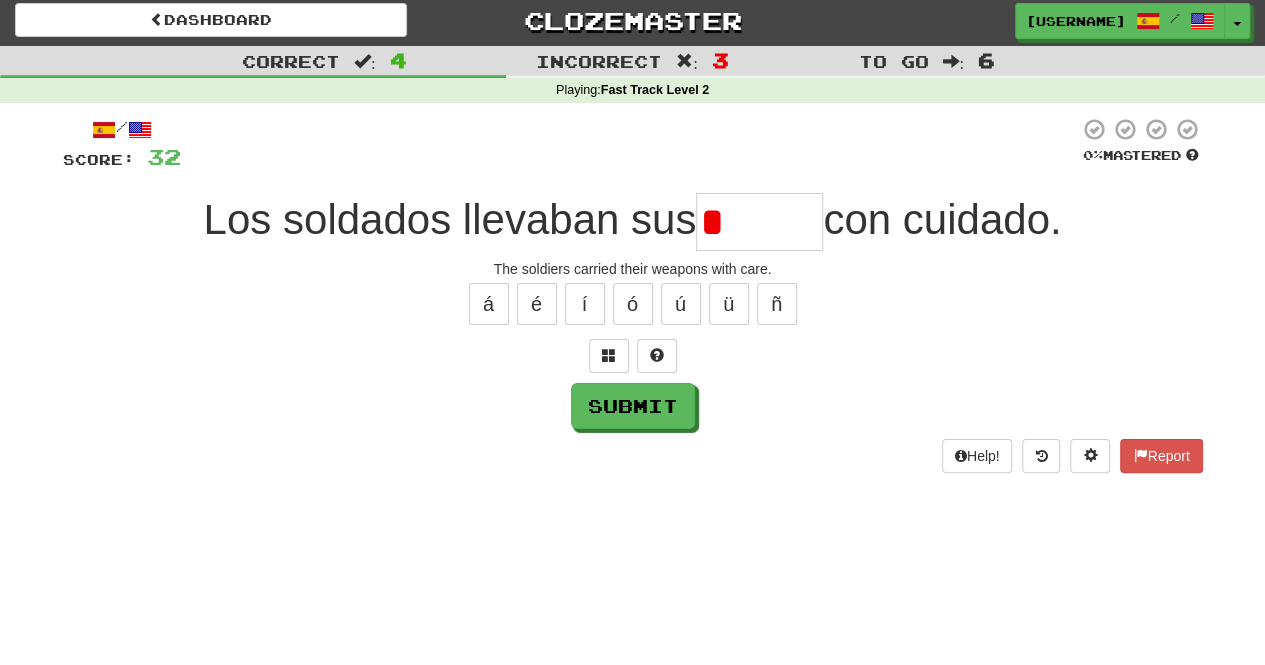 type on "*****" 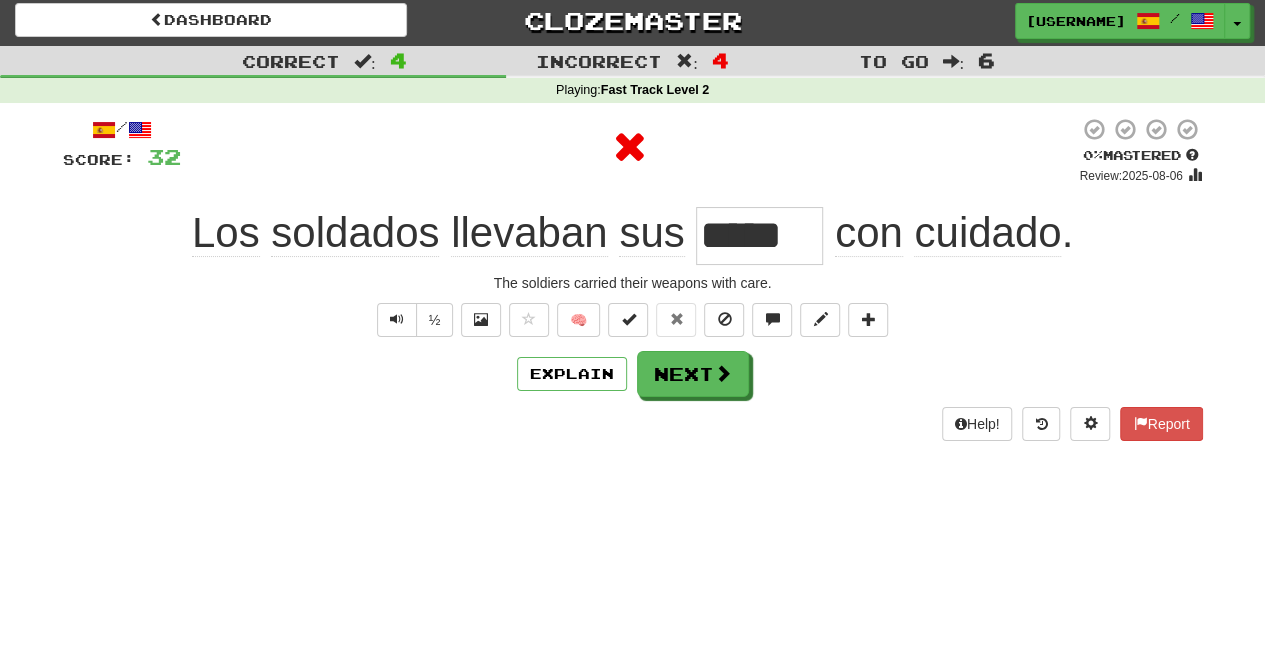 type 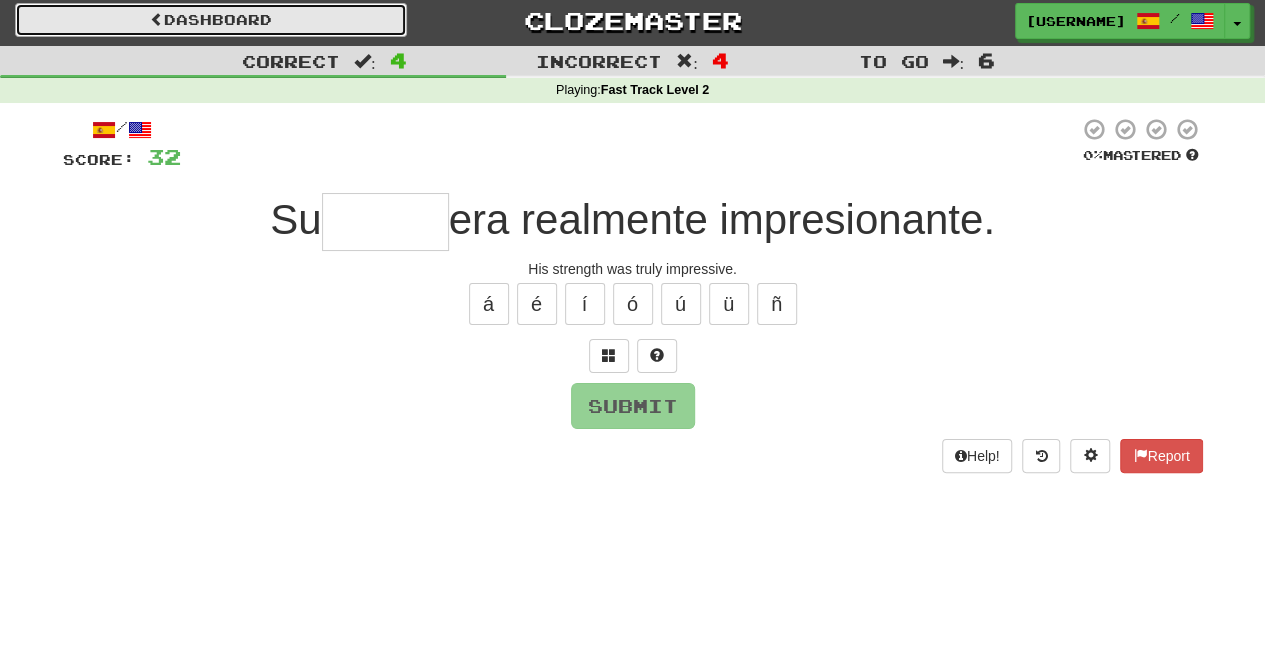 click on "Dashboard" at bounding box center [211, 20] 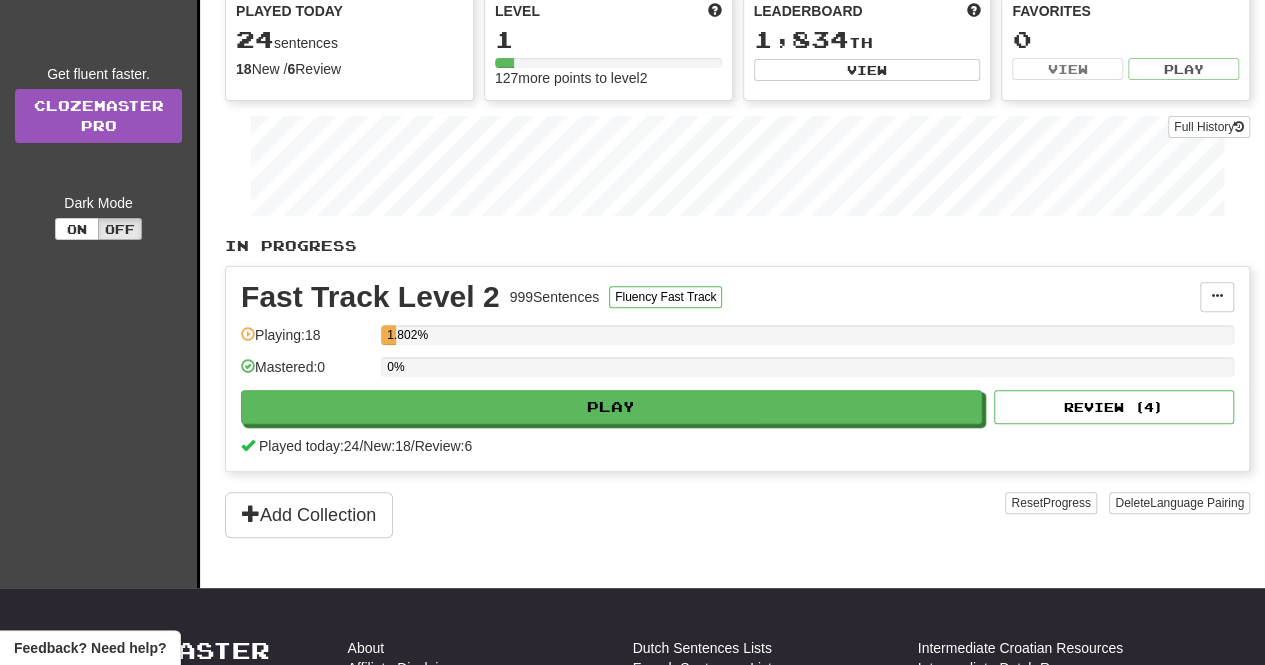 scroll, scrollTop: 192, scrollLeft: 0, axis: vertical 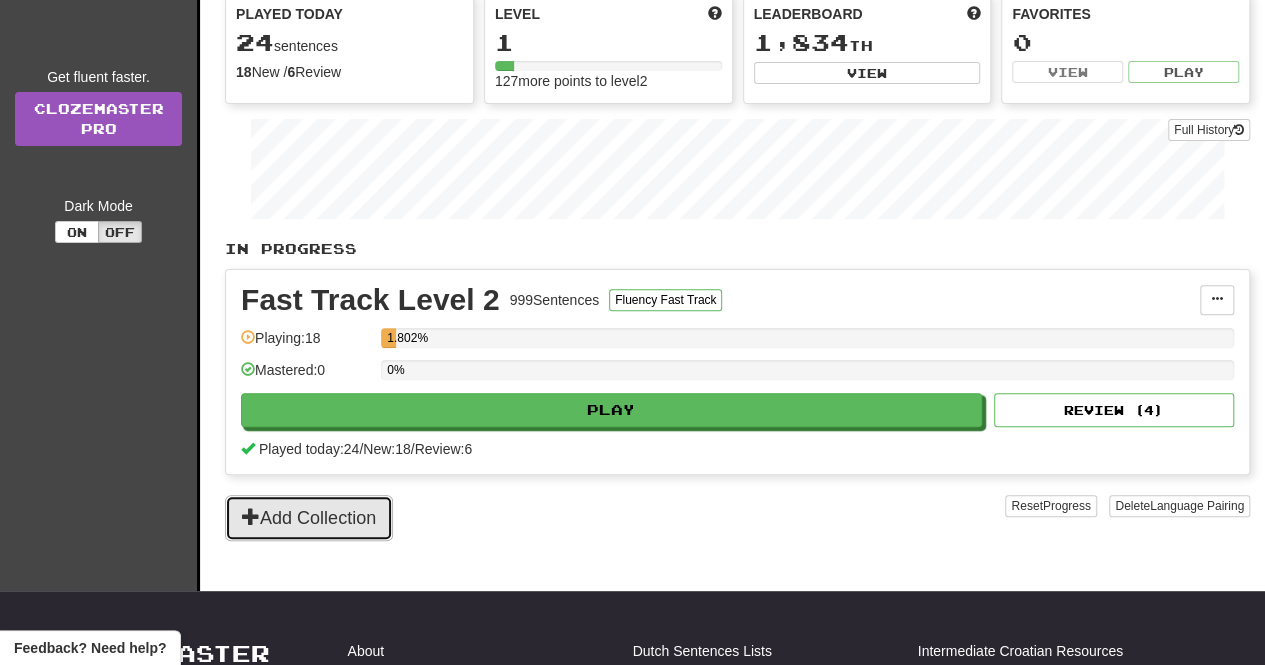 click on "Add Collection" at bounding box center (309, 518) 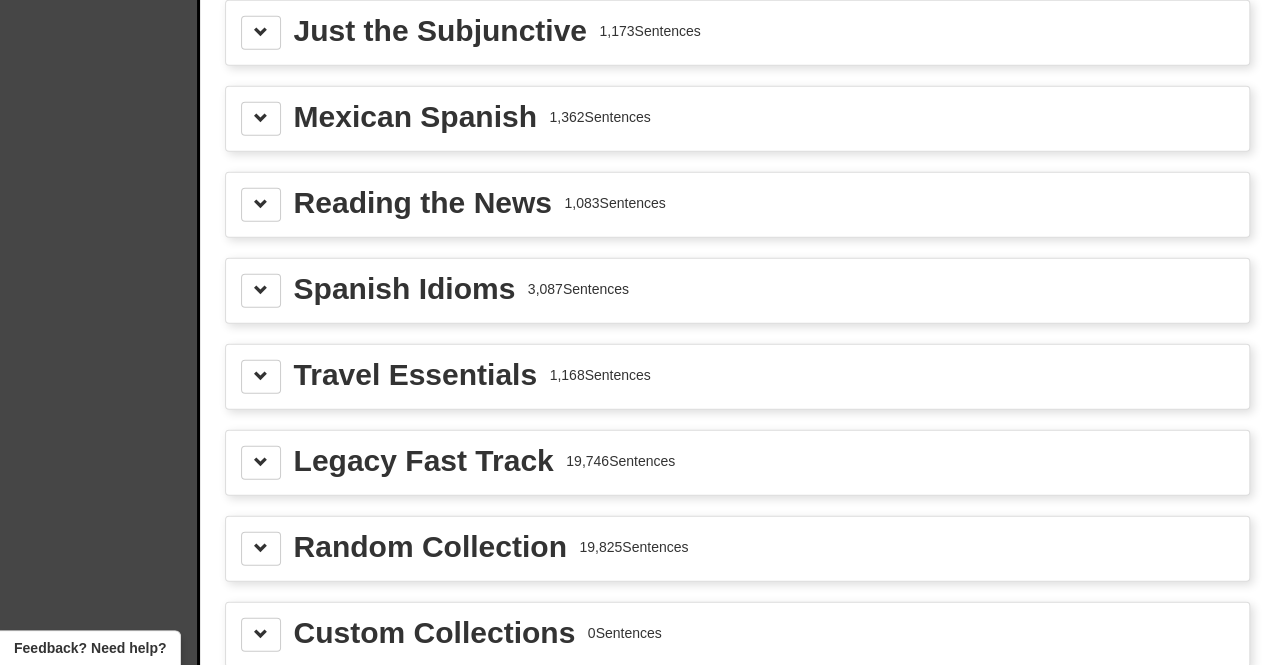scroll, scrollTop: 2613, scrollLeft: 0, axis: vertical 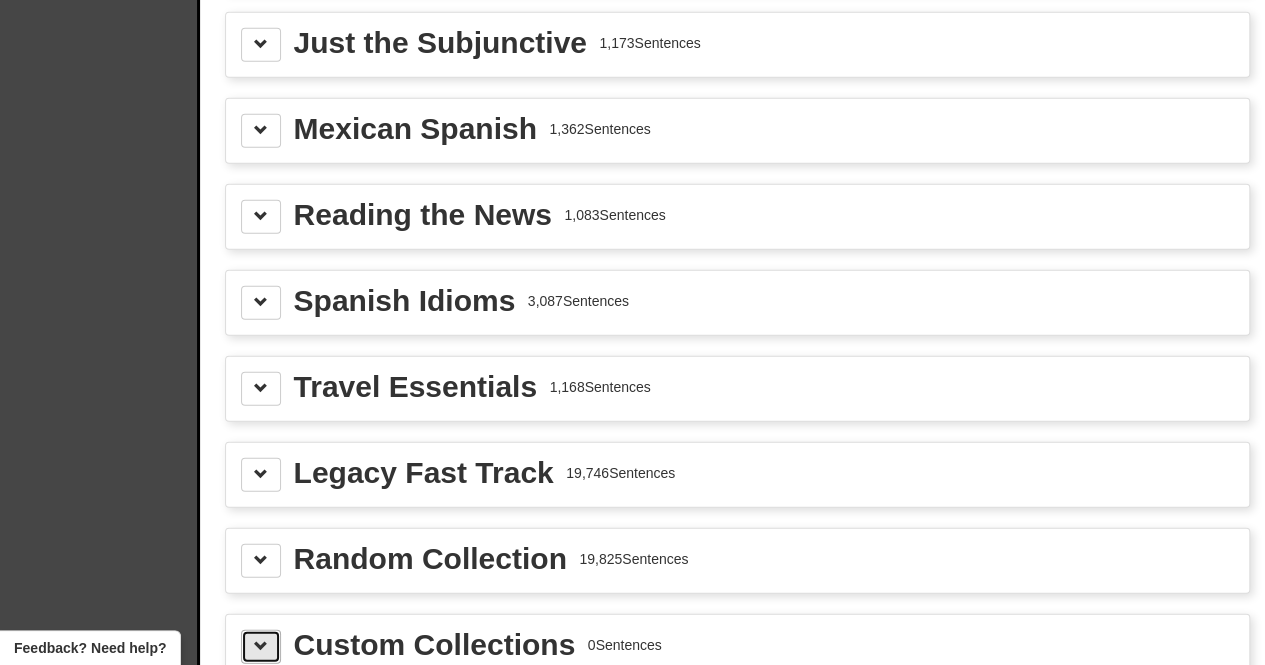 click at bounding box center [261, 647] 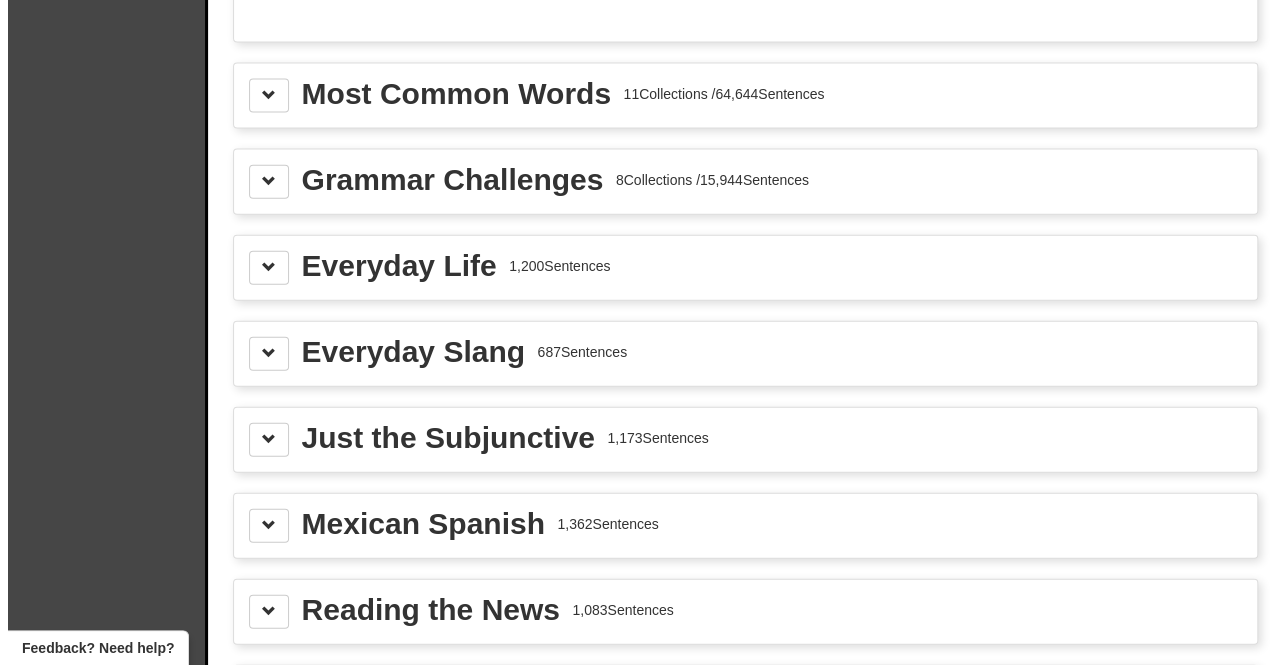 scroll, scrollTop: 2154, scrollLeft: 0, axis: vertical 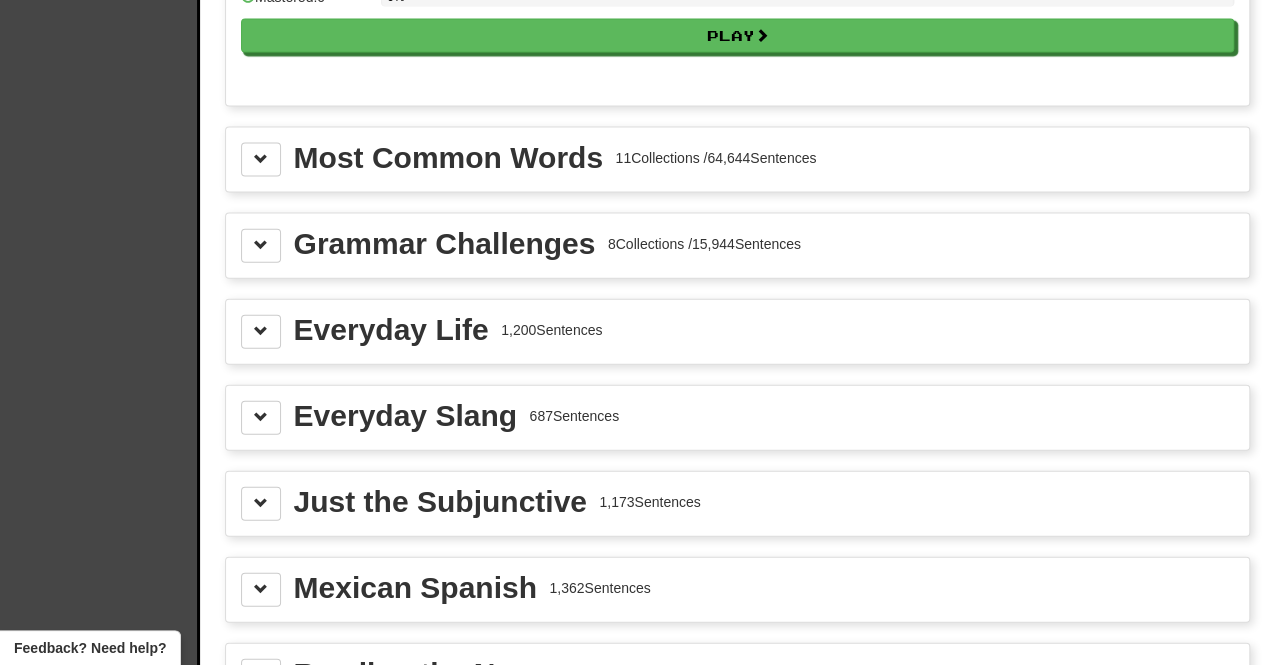 click on "Most Common Words 11  Collections /  64,644  Sentences" at bounding box center [737, 160] 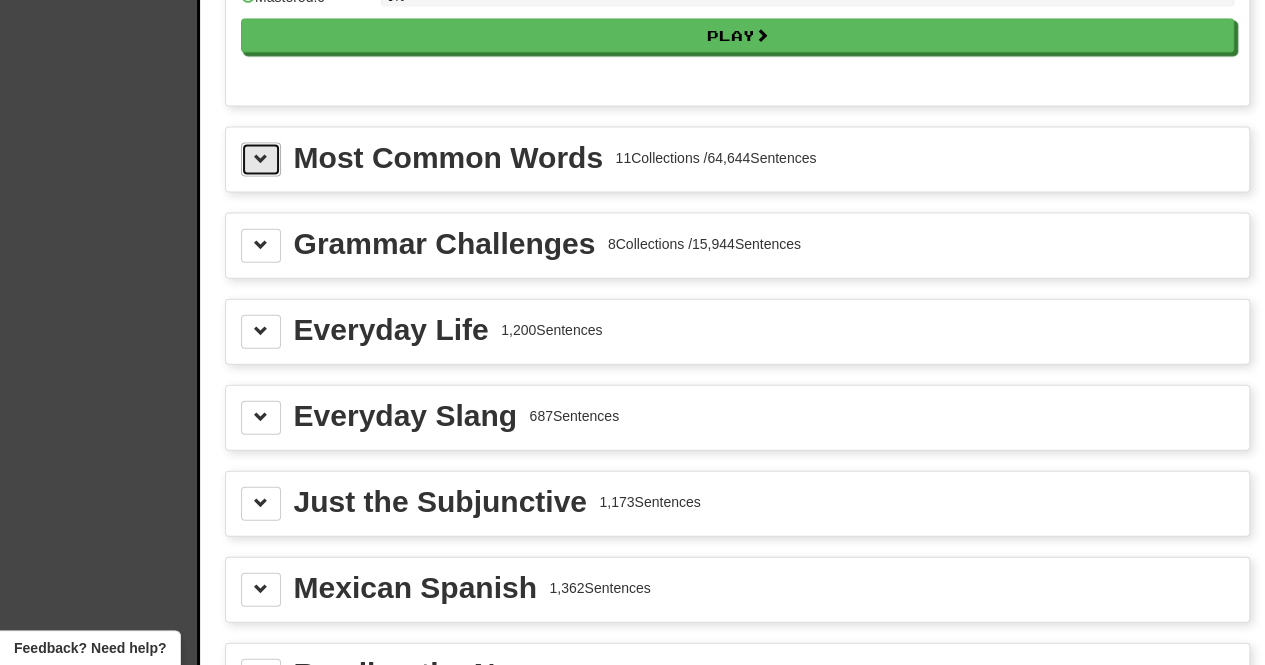 click at bounding box center [261, 160] 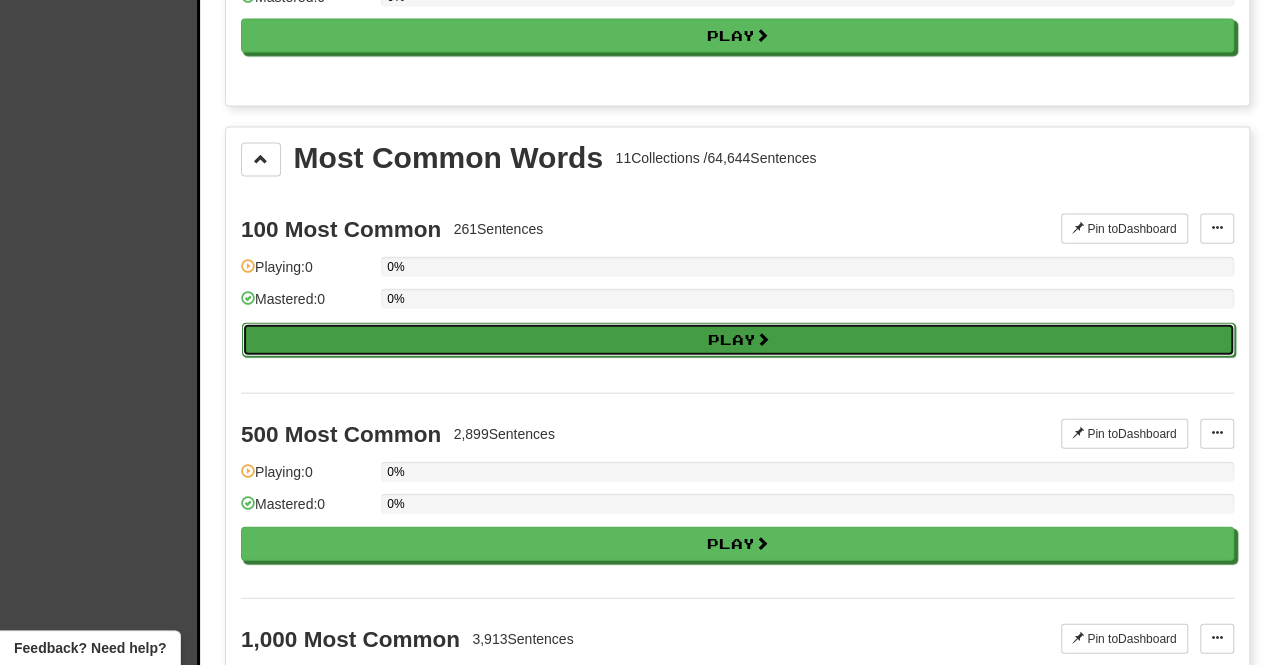 click on "Play" at bounding box center (738, 340) 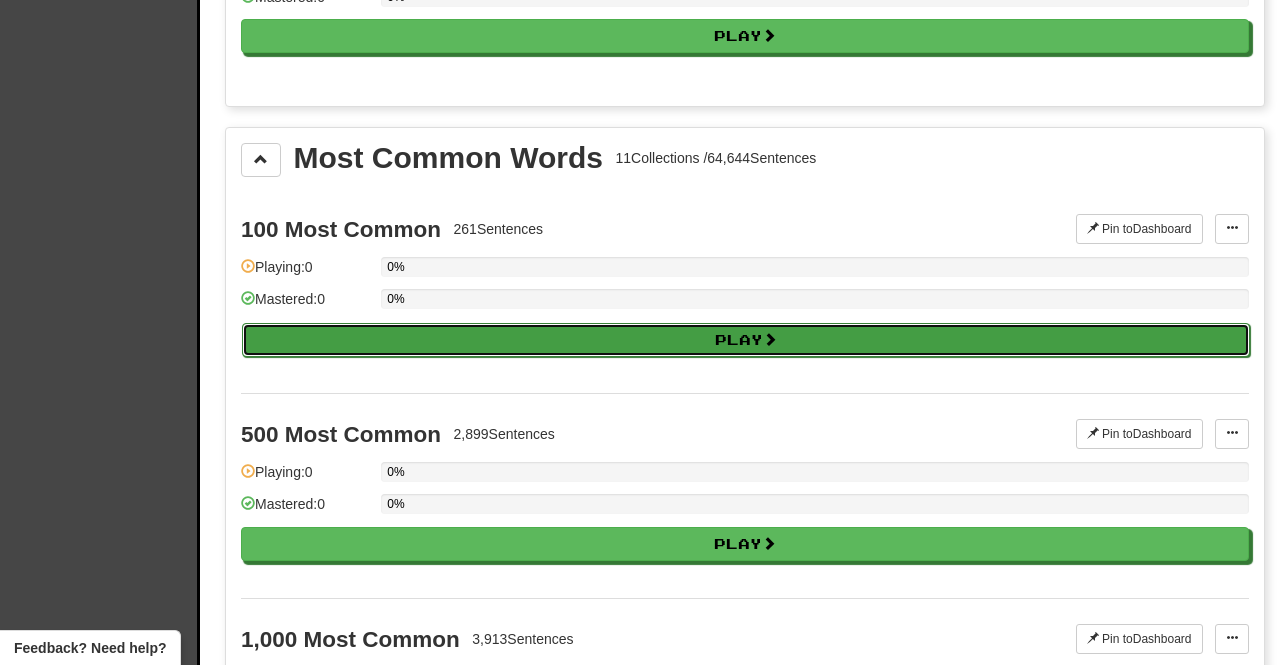 select on "**" 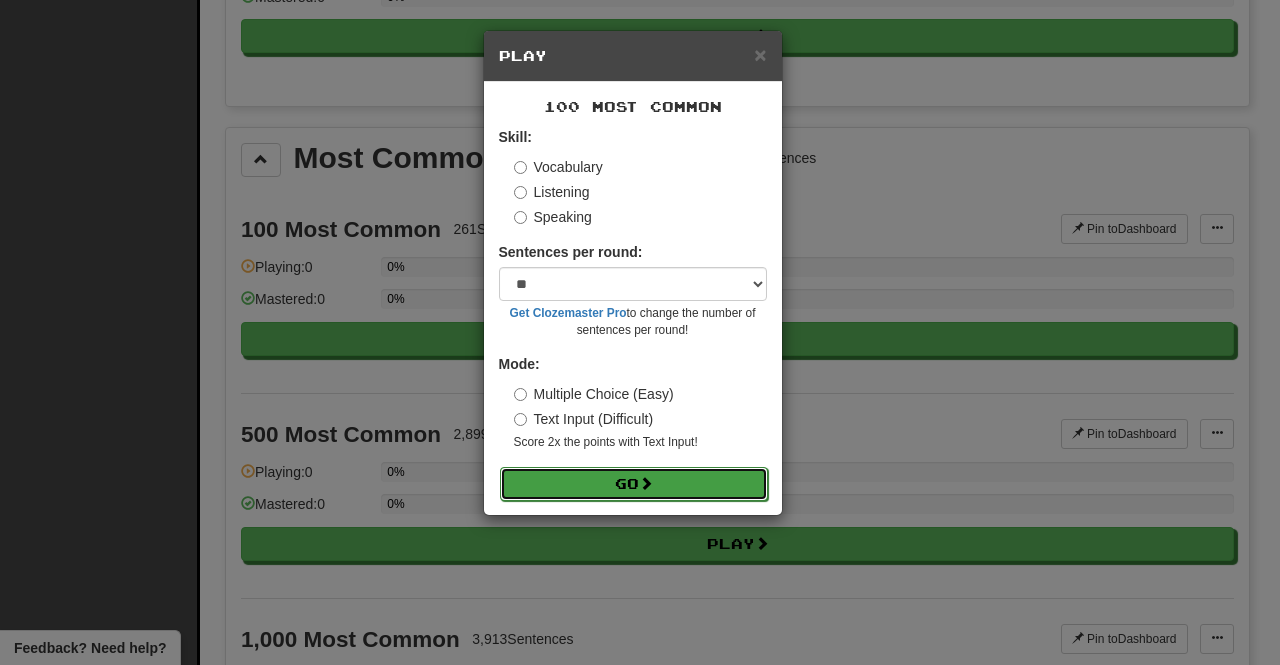 click on "Go" at bounding box center [634, 484] 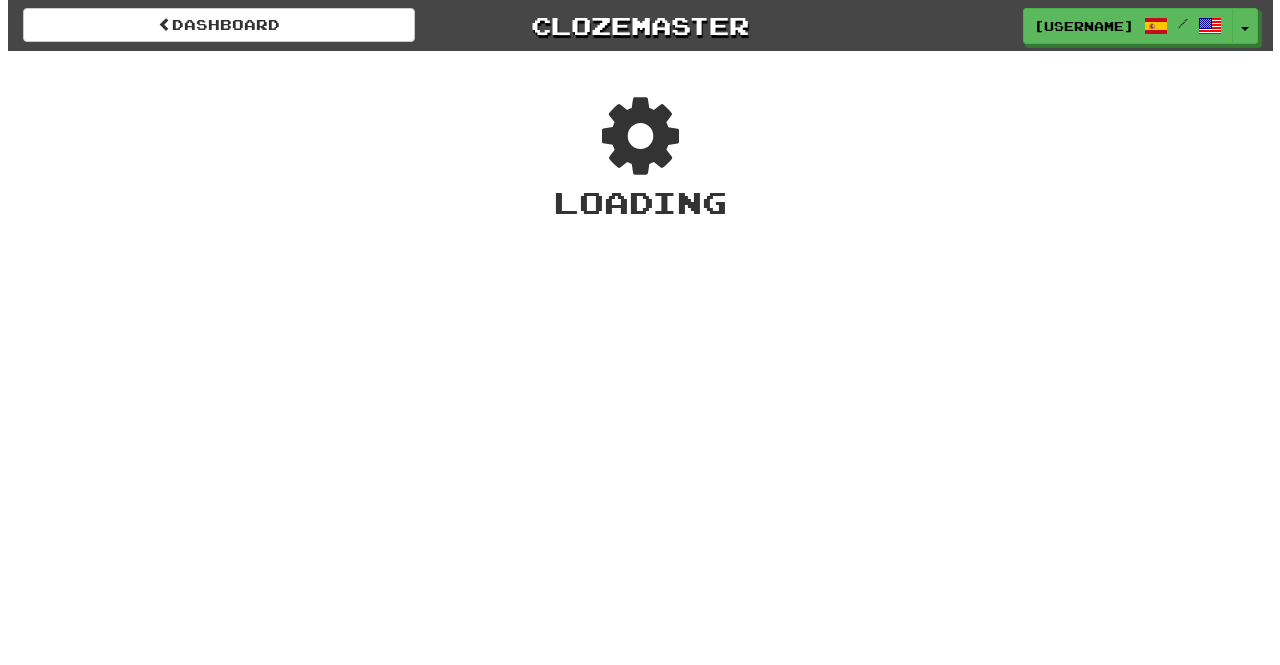 scroll, scrollTop: 0, scrollLeft: 0, axis: both 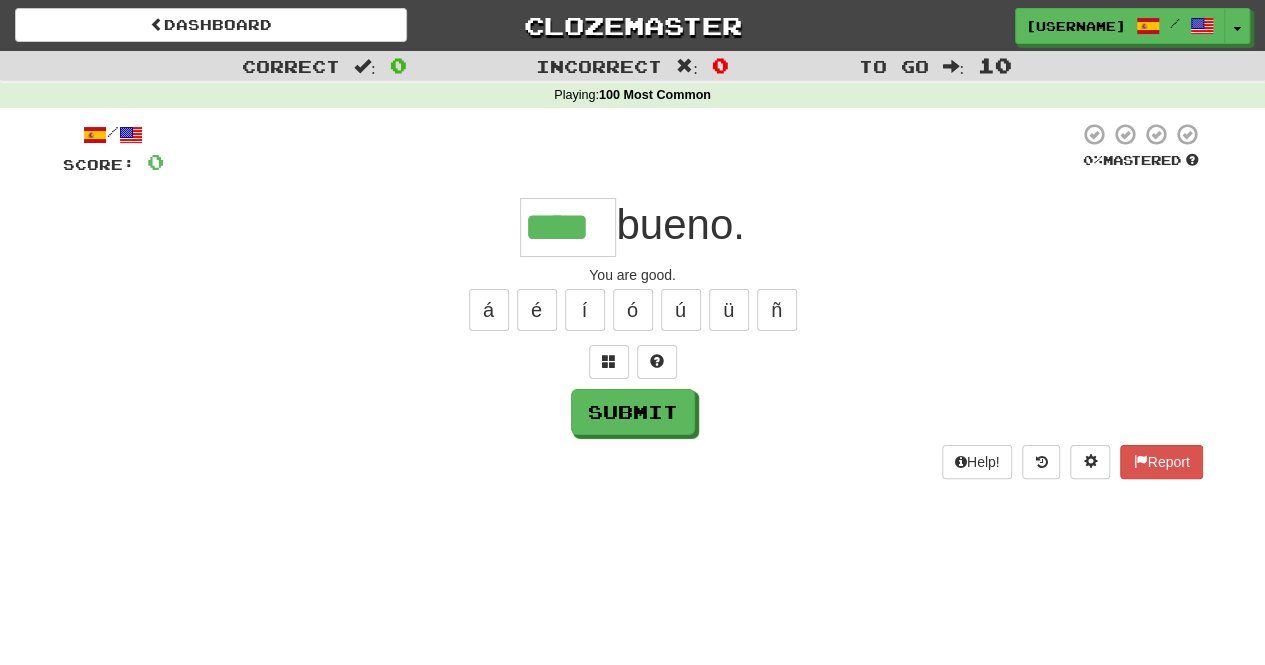 type on "****" 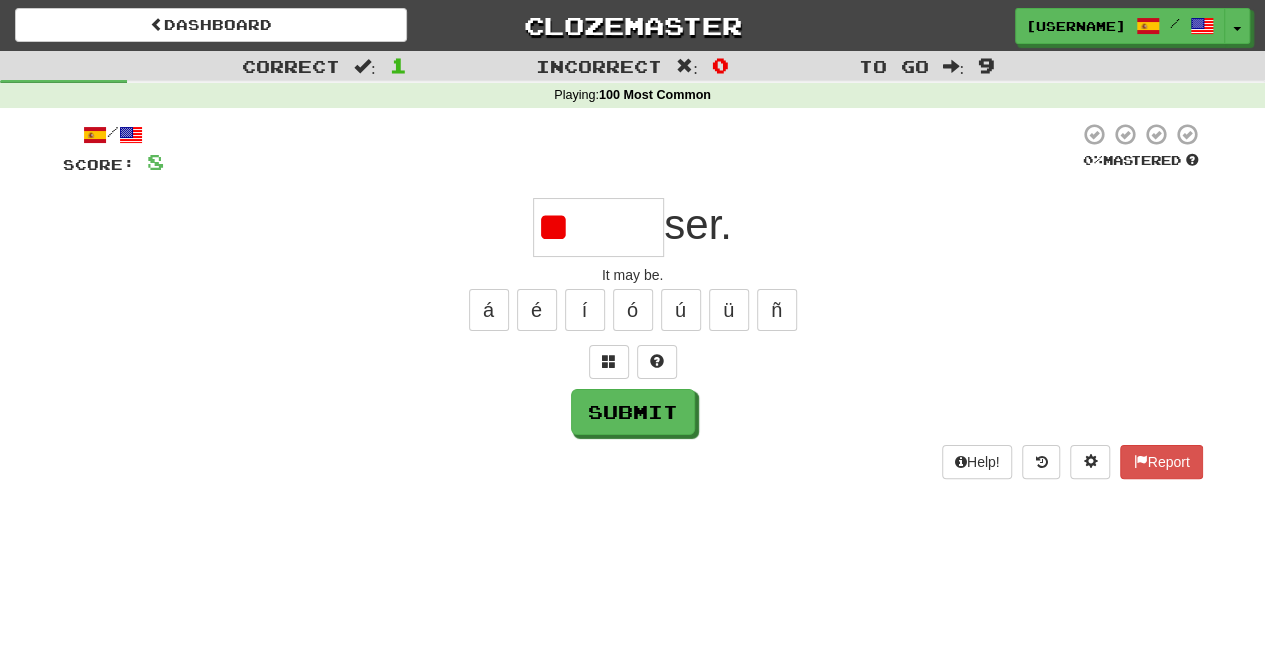 type on "*****" 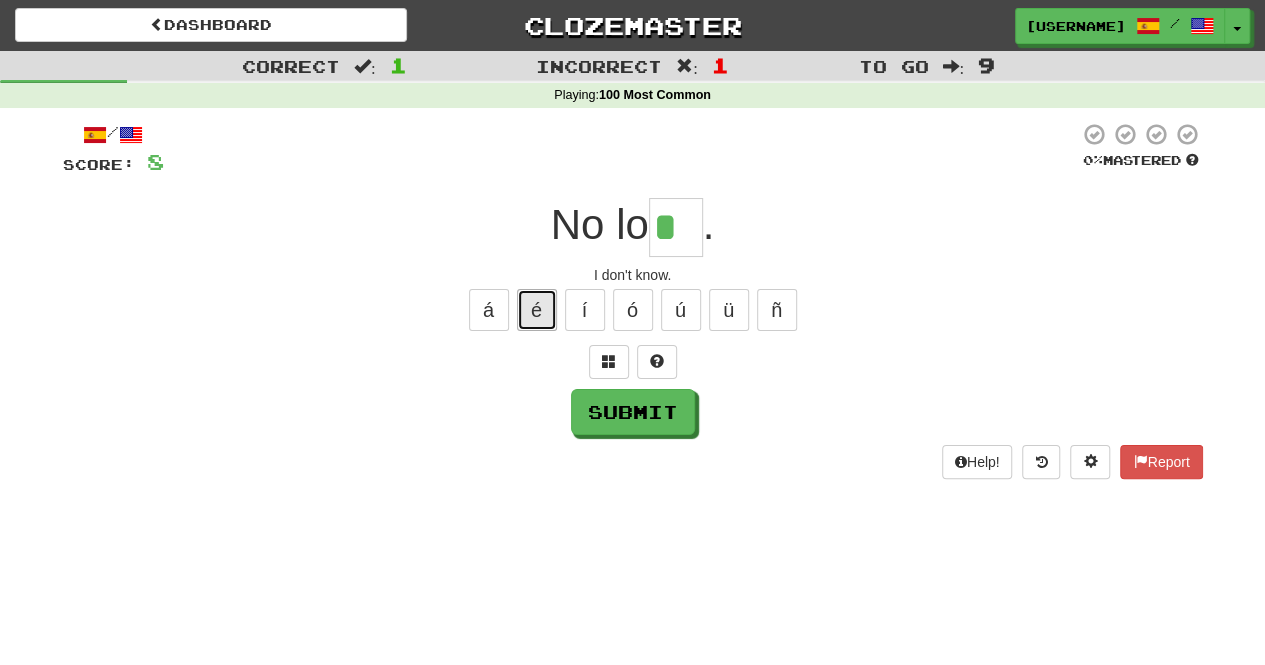 click on "é" at bounding box center [537, 310] 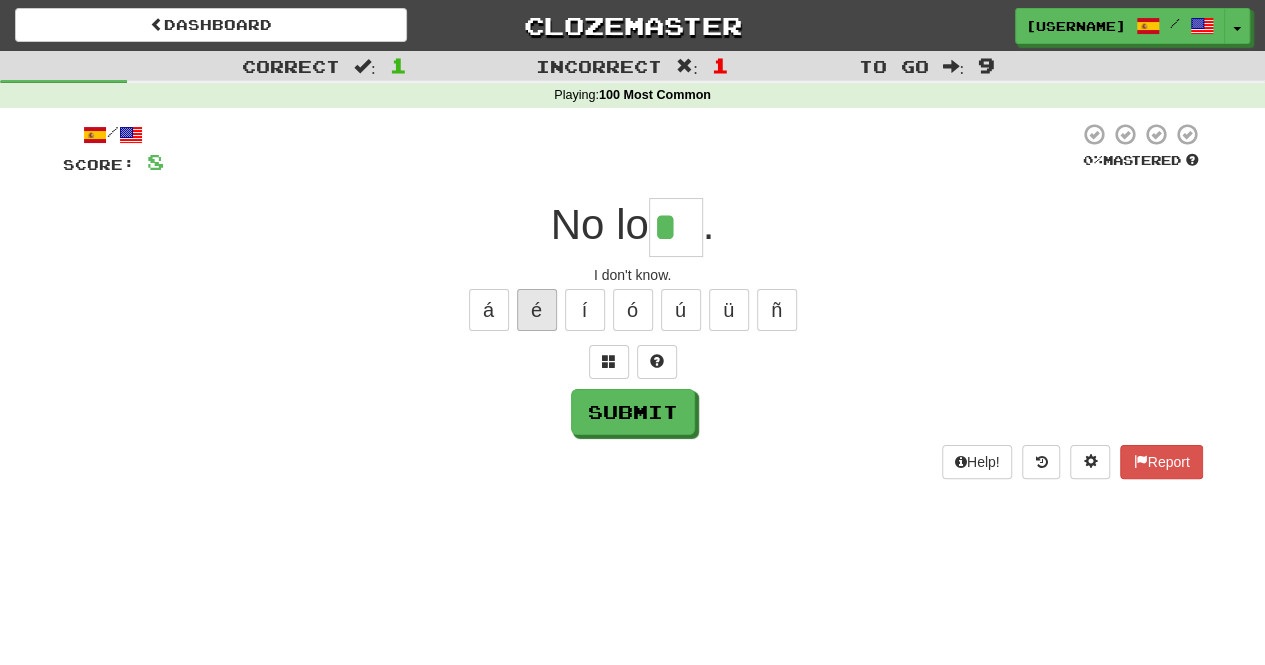 type on "**" 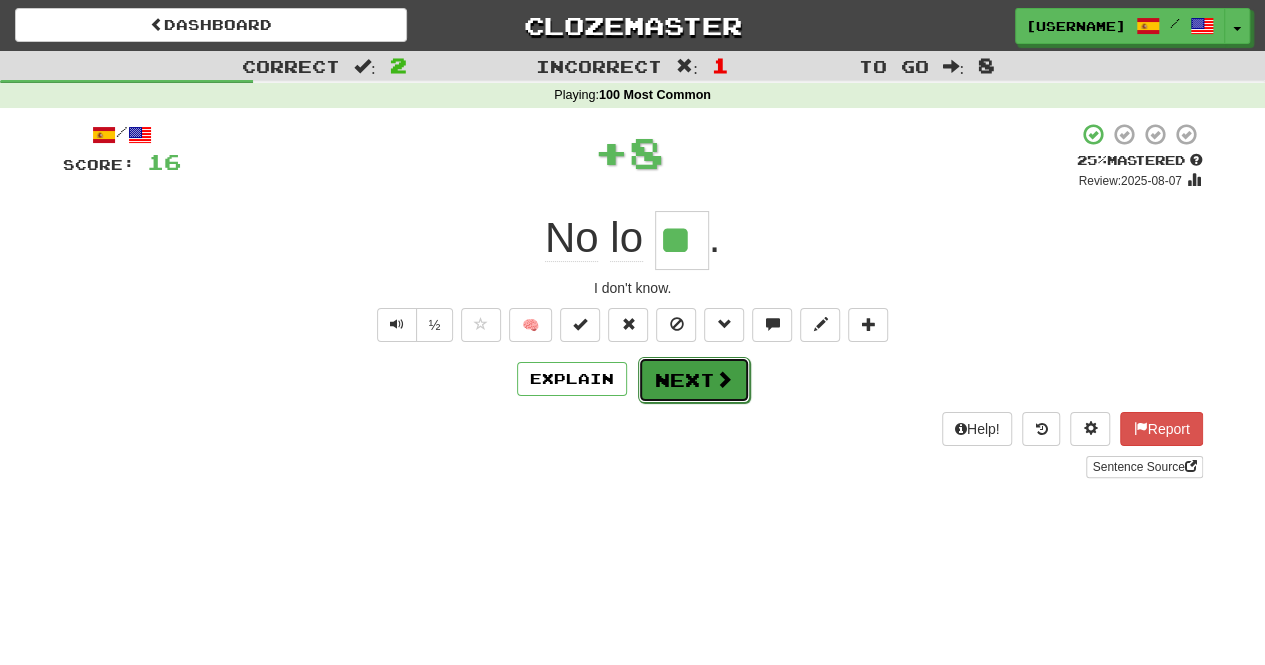 click on "Next" at bounding box center [694, 380] 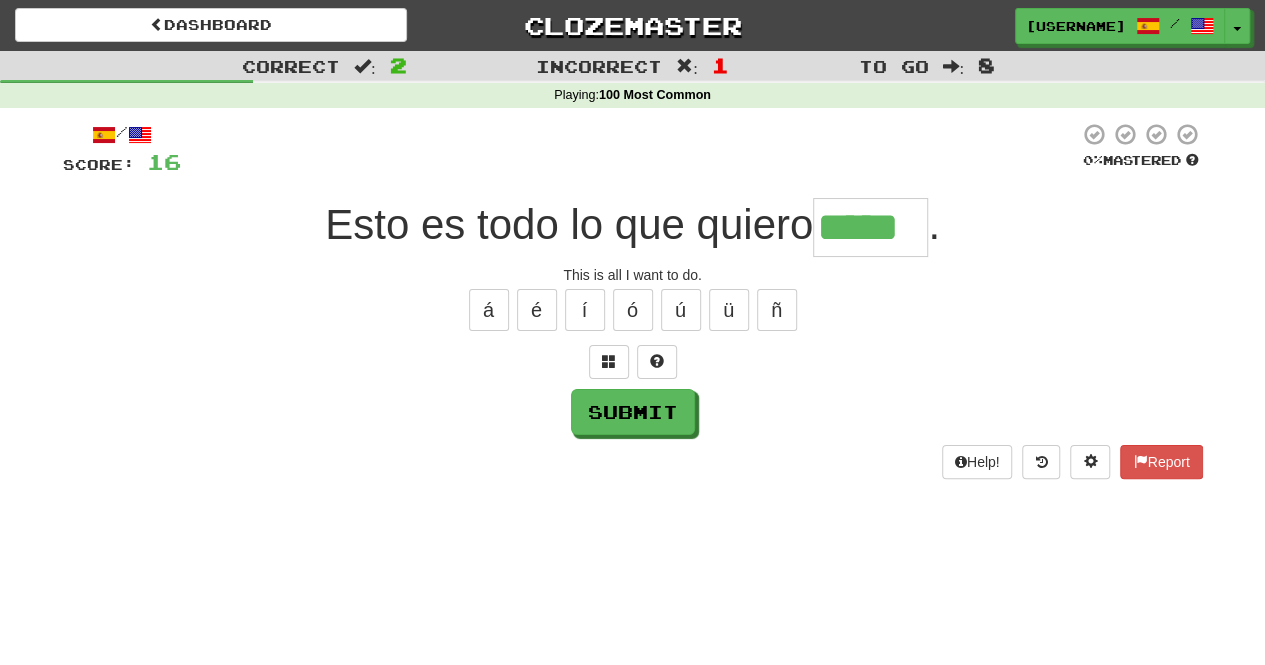 type on "*****" 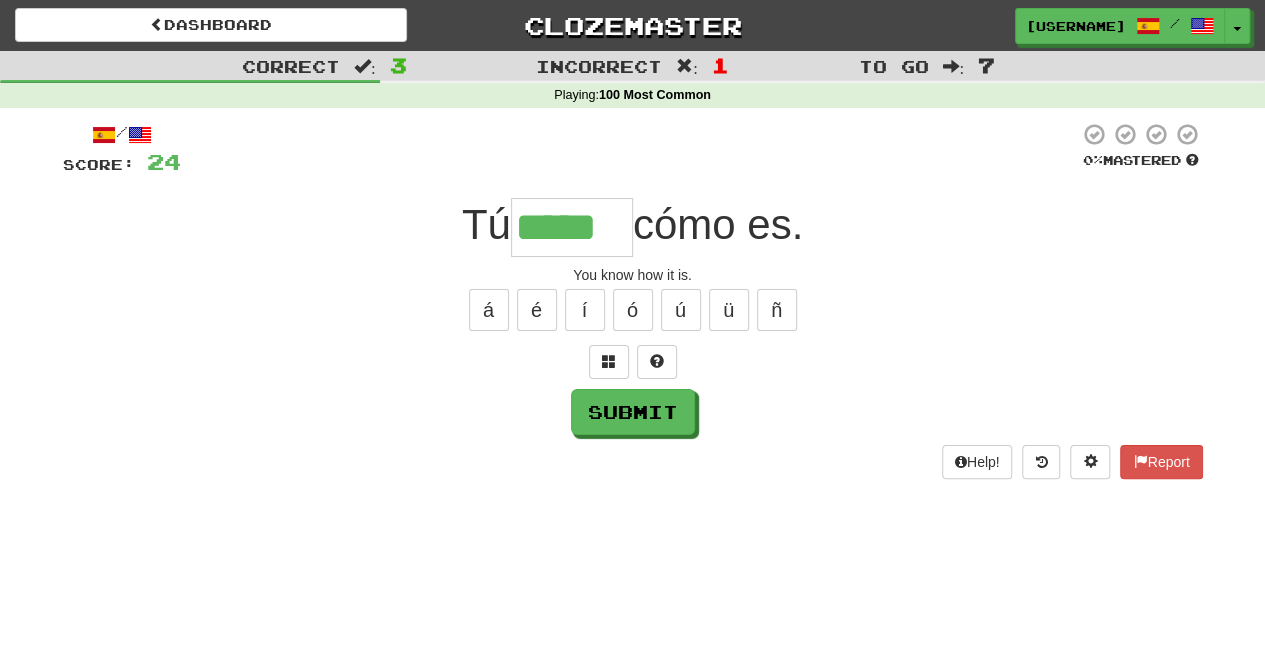 type on "*****" 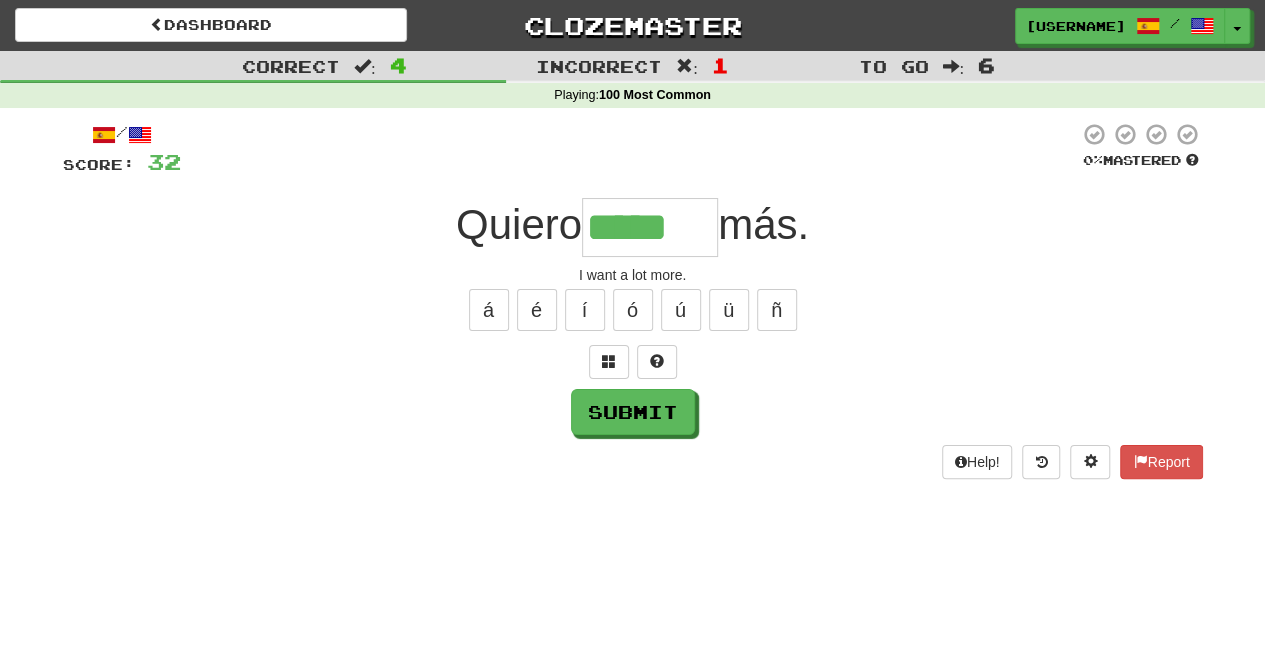 type on "*****" 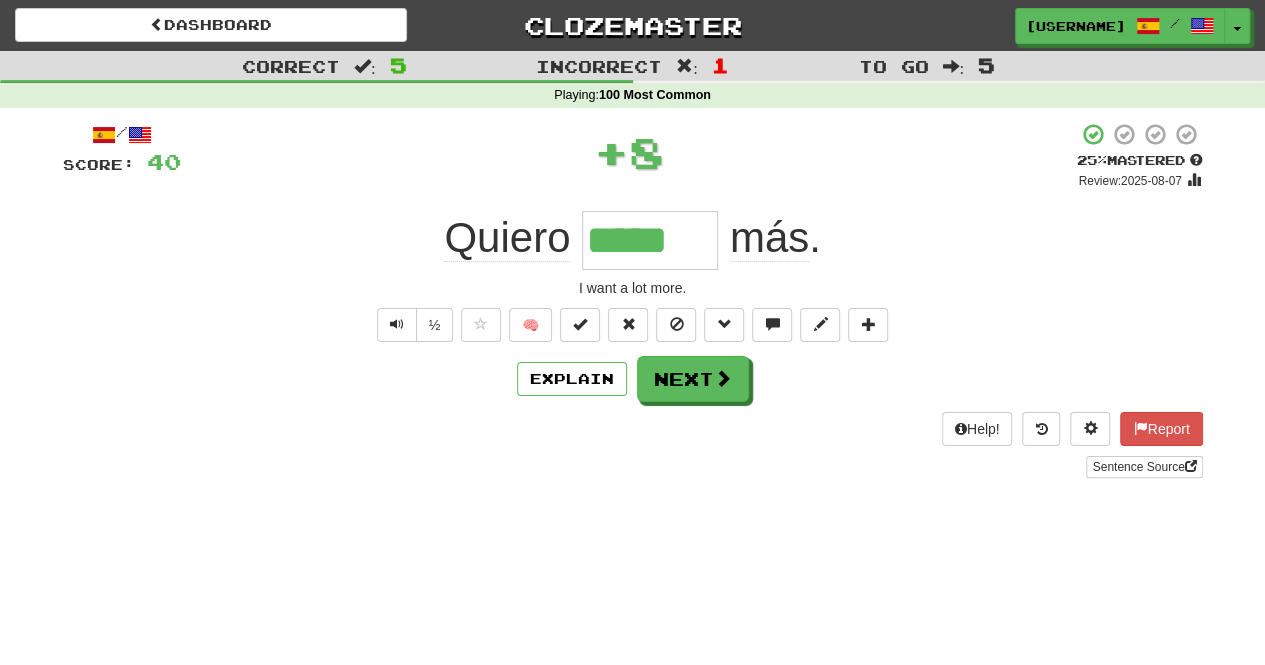 type 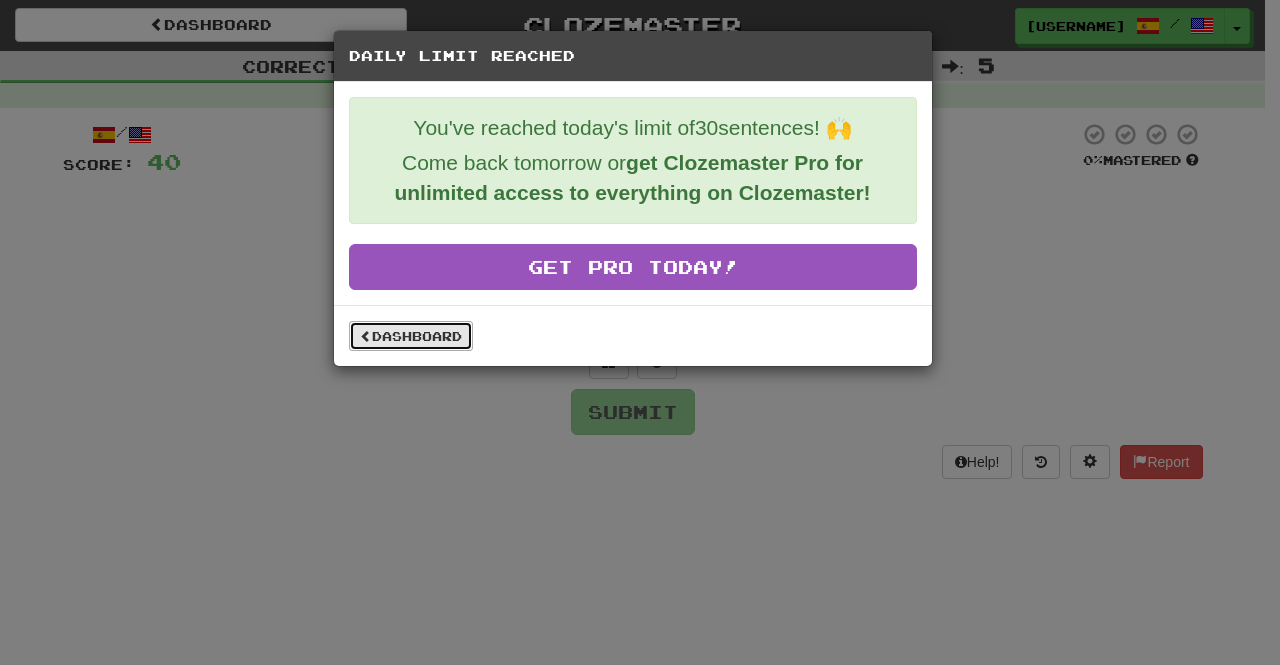 click on "Dashboard" at bounding box center [411, 336] 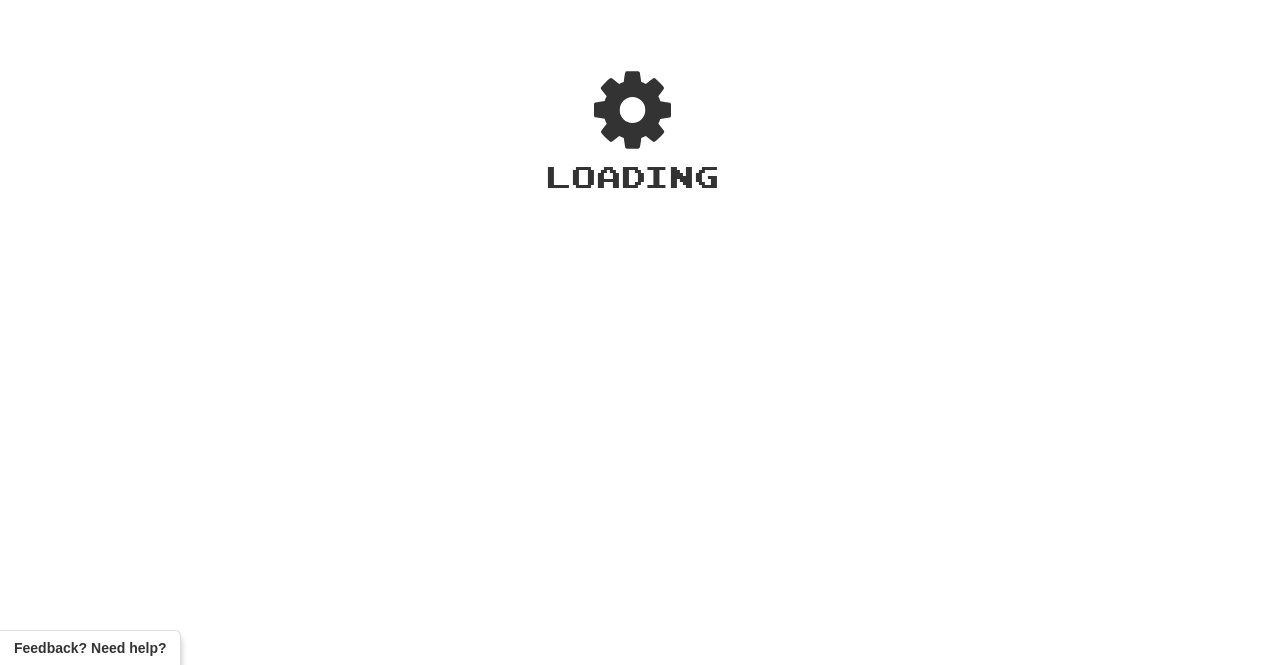 scroll, scrollTop: 0, scrollLeft: 0, axis: both 